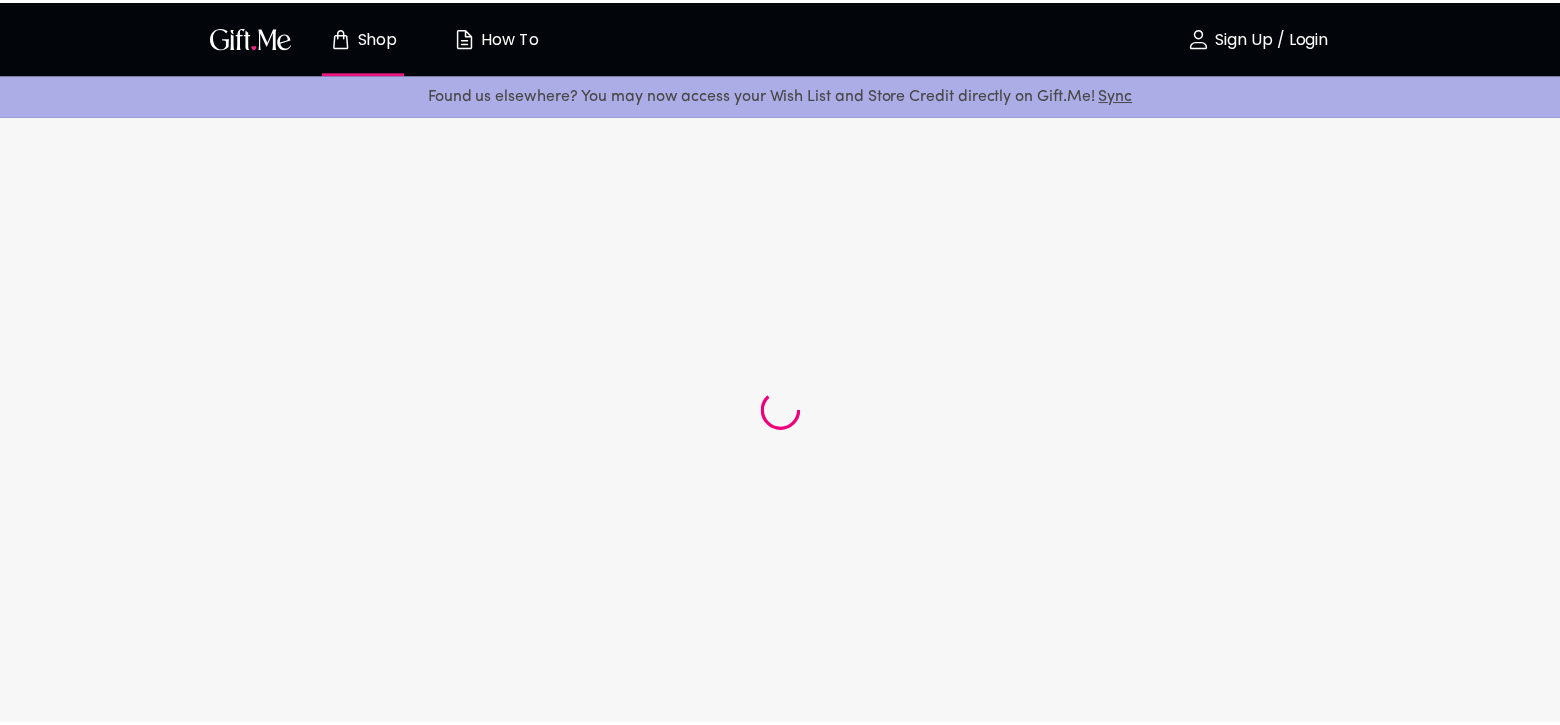scroll, scrollTop: 0, scrollLeft: 0, axis: both 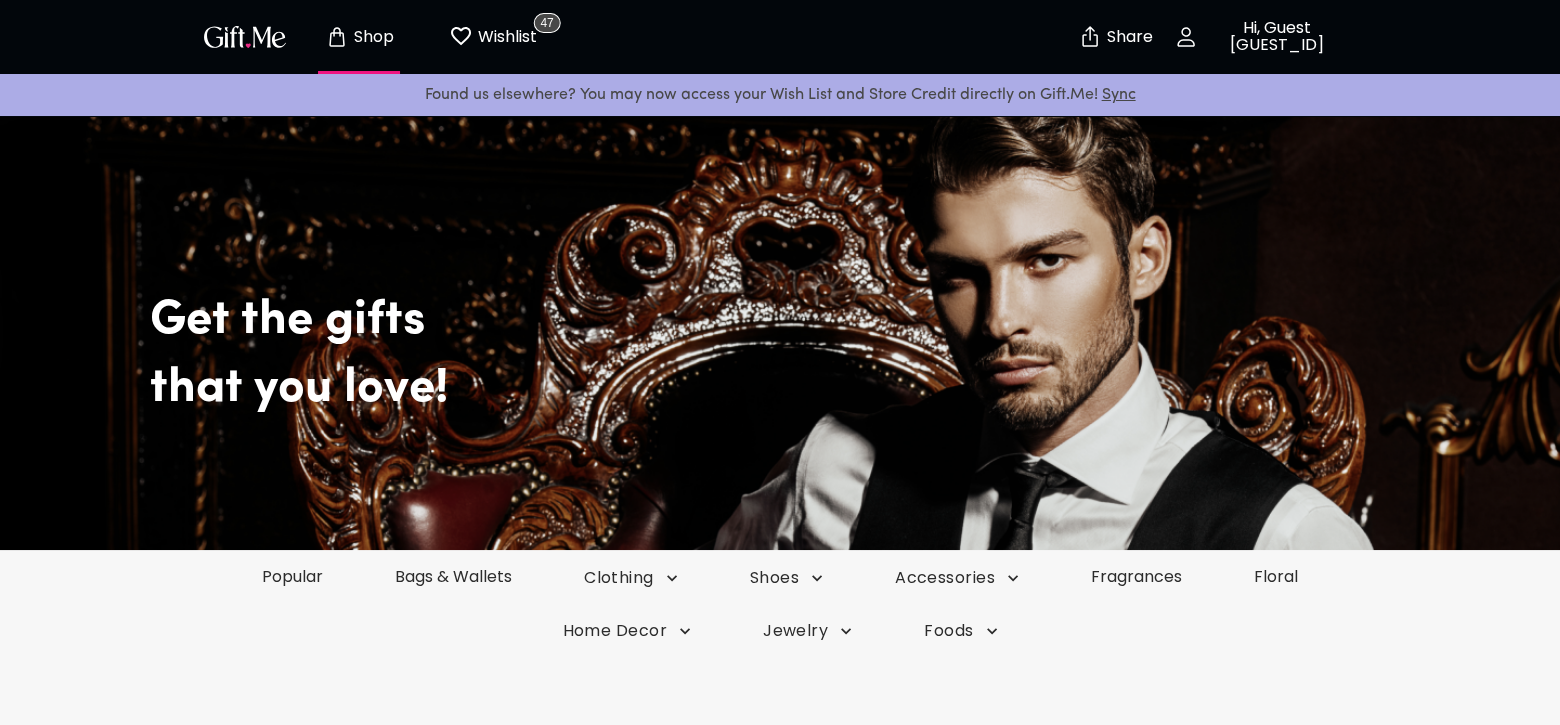 click on "Wishlist" at bounding box center (505, 37) 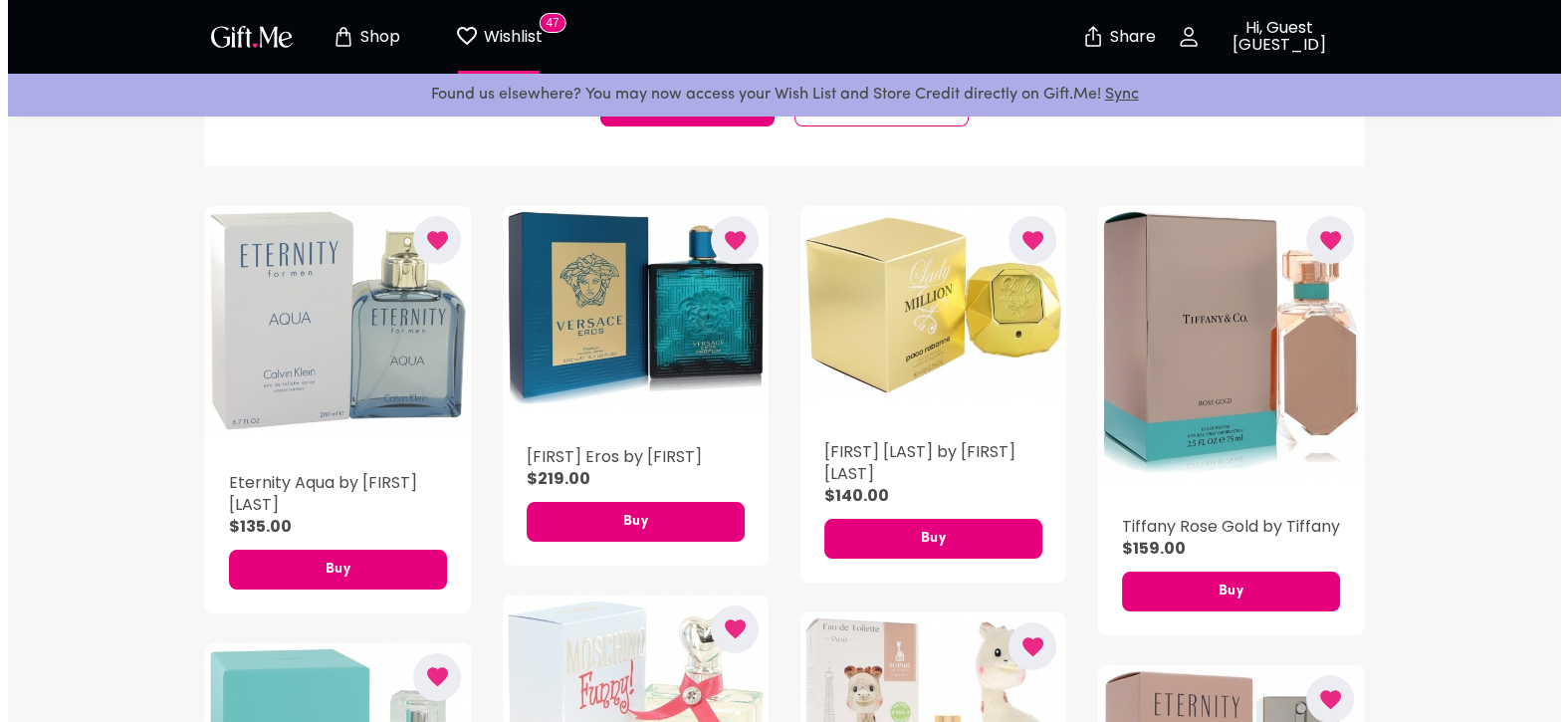 scroll, scrollTop: 398, scrollLeft: 0, axis: vertical 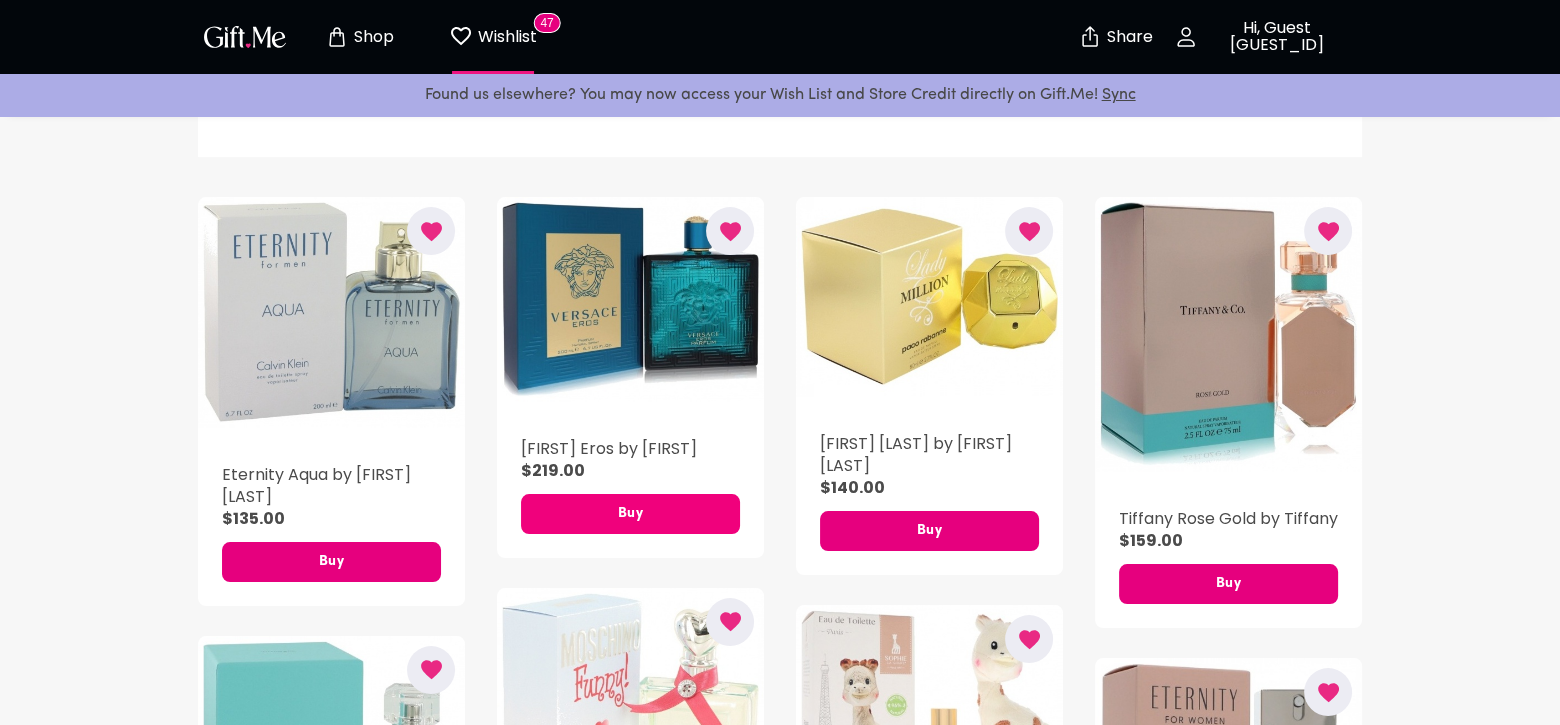 click on "Buy" at bounding box center [630, 514] 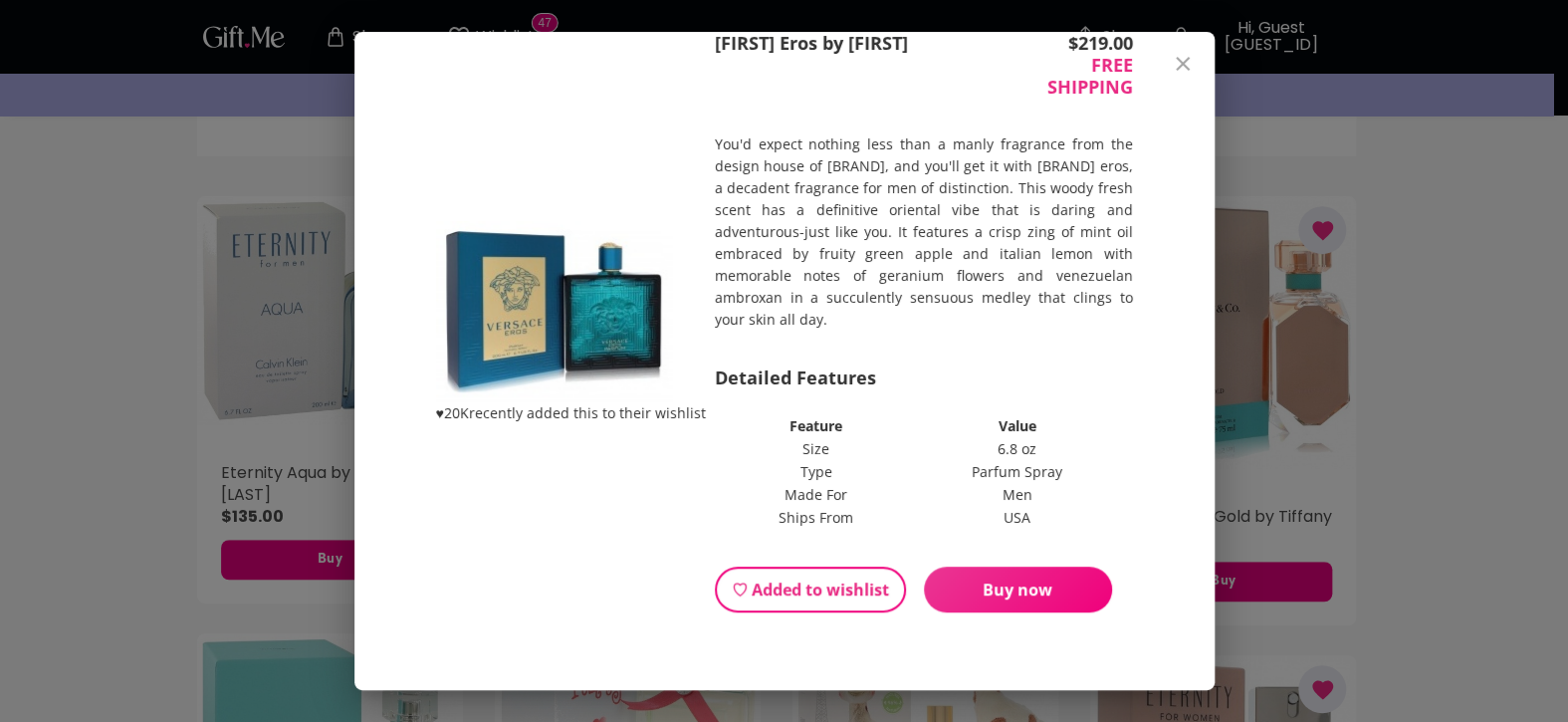 scroll, scrollTop: 83, scrollLeft: 0, axis: vertical 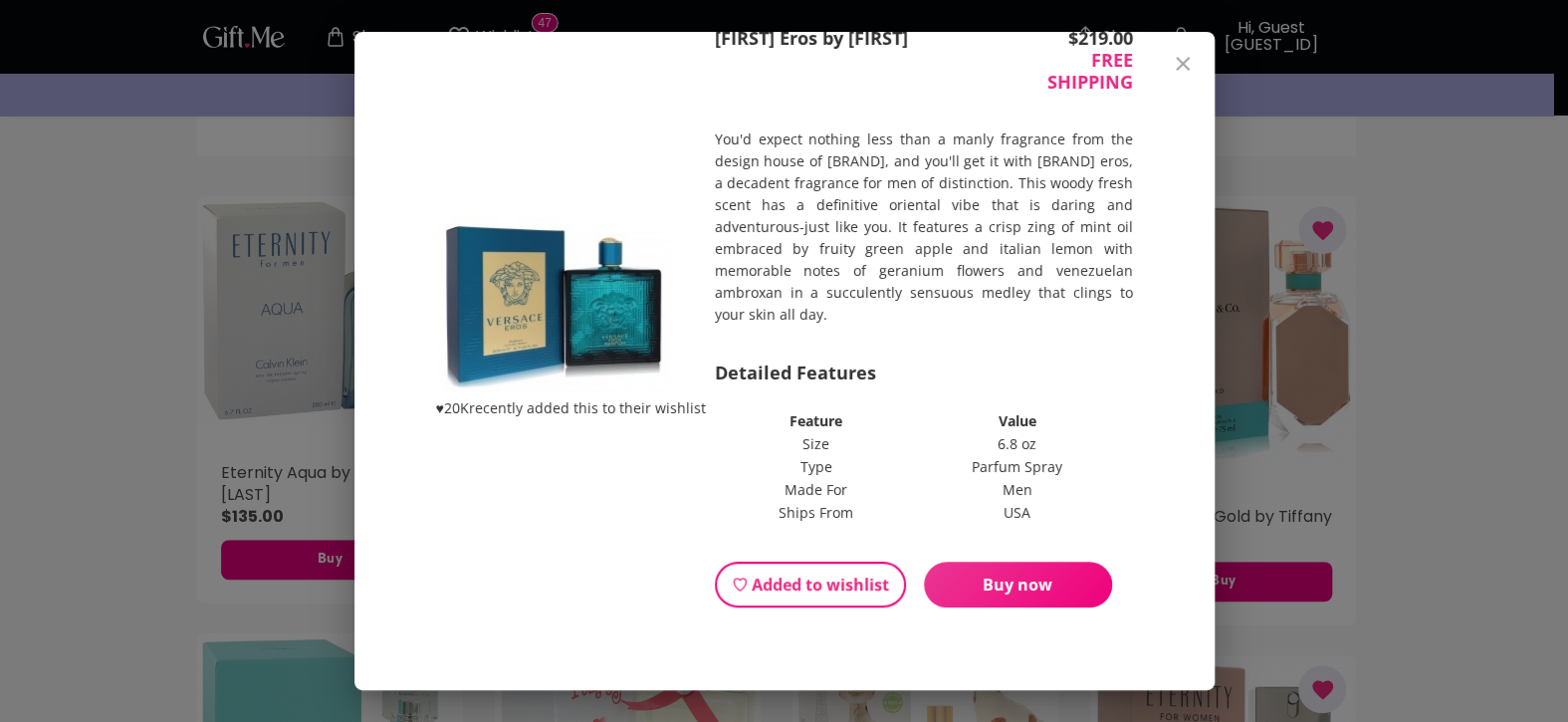 click on "Buy now" at bounding box center (1017, 585) 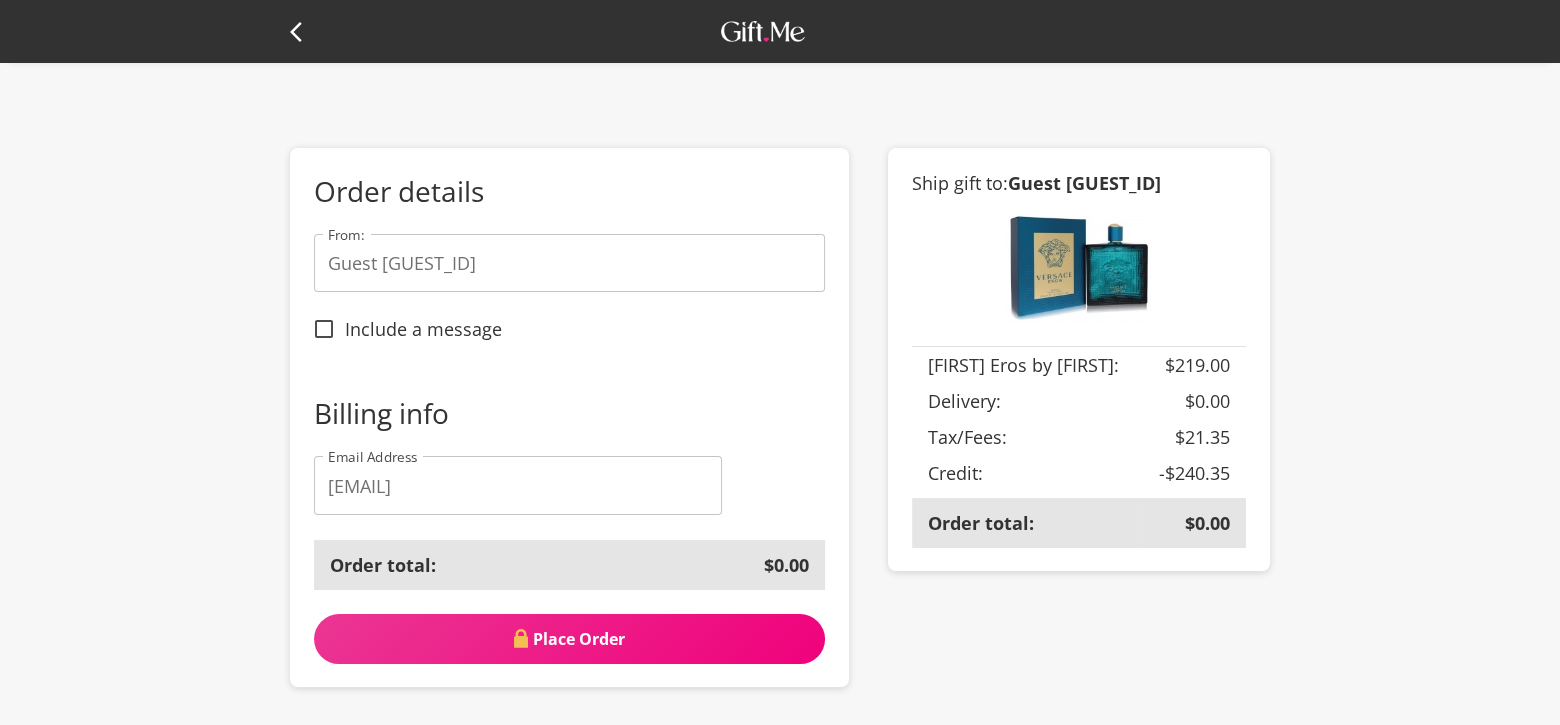 scroll, scrollTop: 0, scrollLeft: 0, axis: both 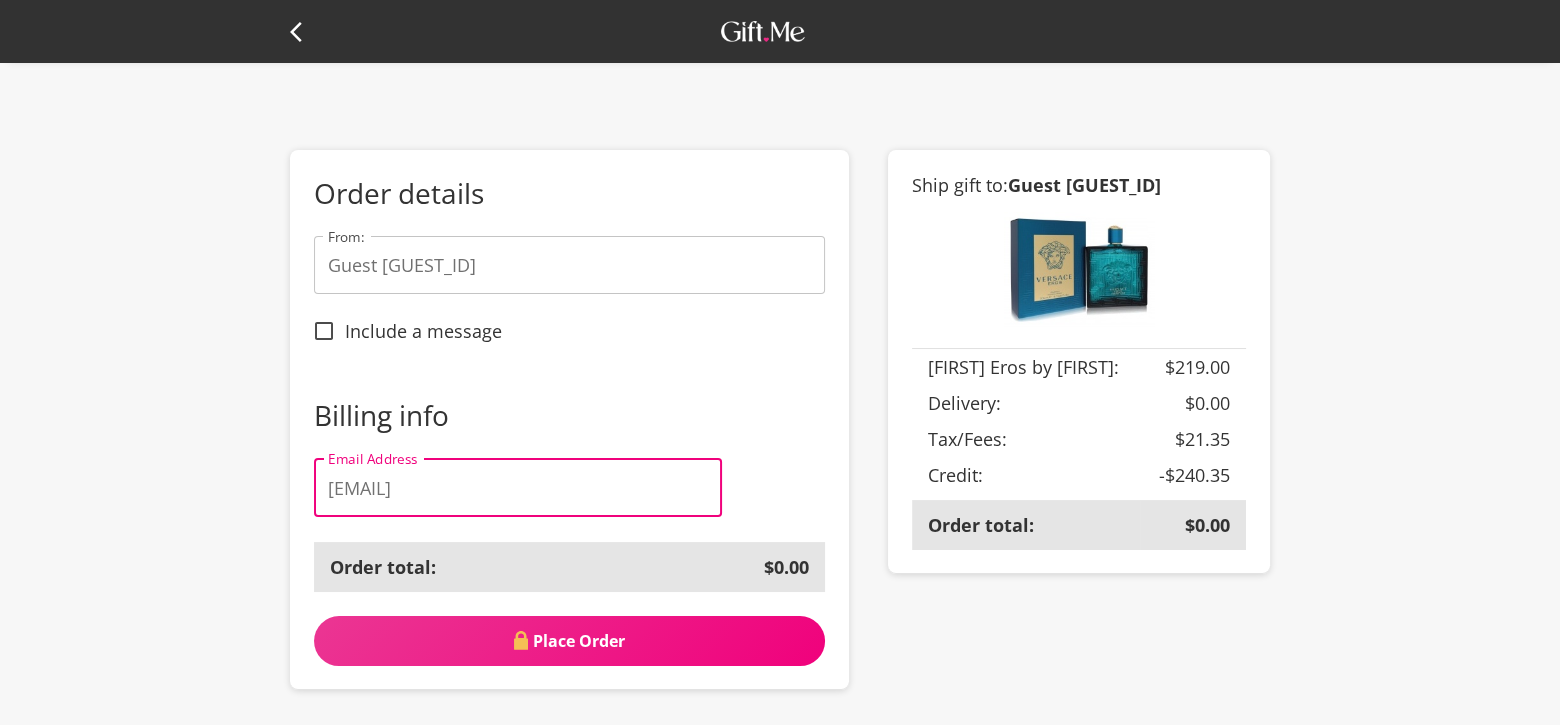 drag, startPoint x: 567, startPoint y: 497, endPoint x: 301, endPoint y: 479, distance: 266.60834 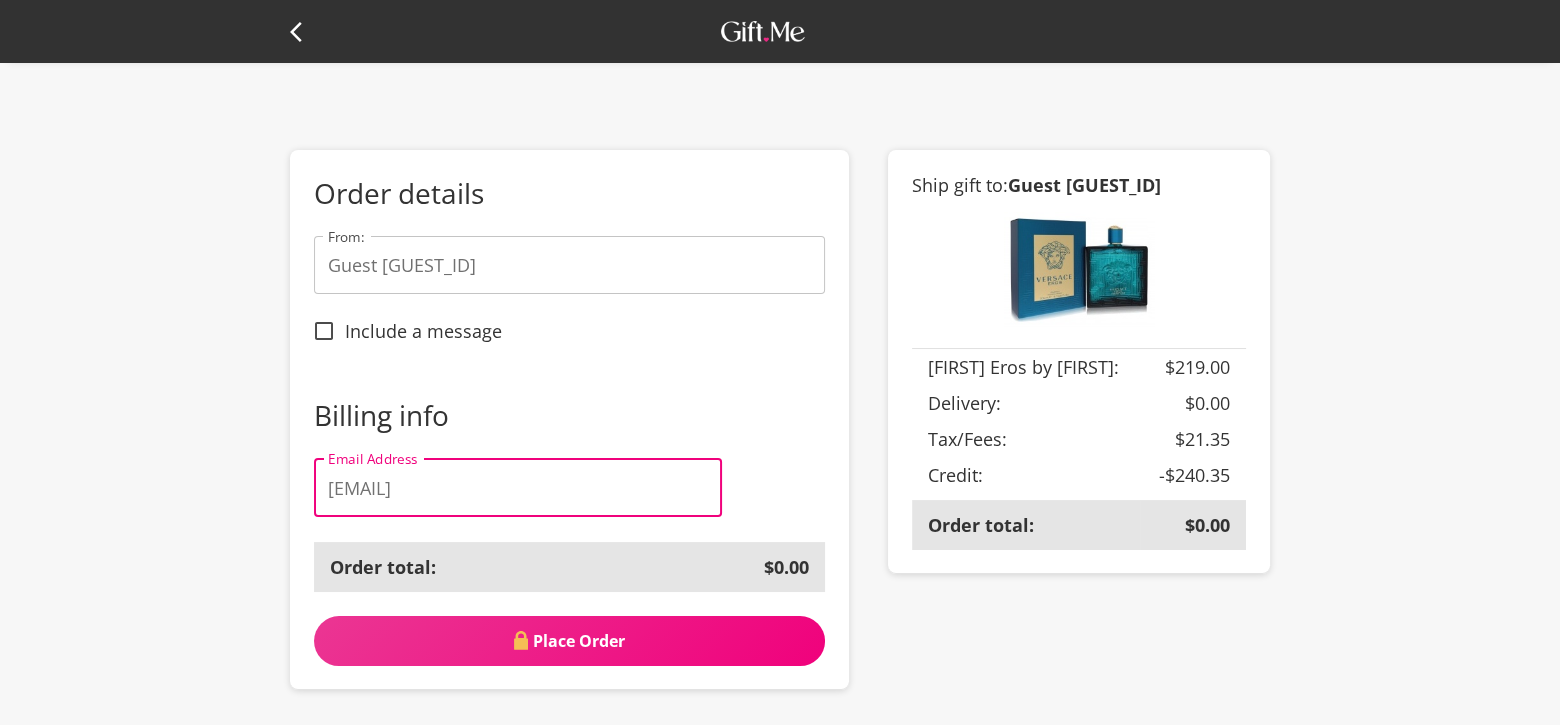 type on "dralexlupi@gmail.com" 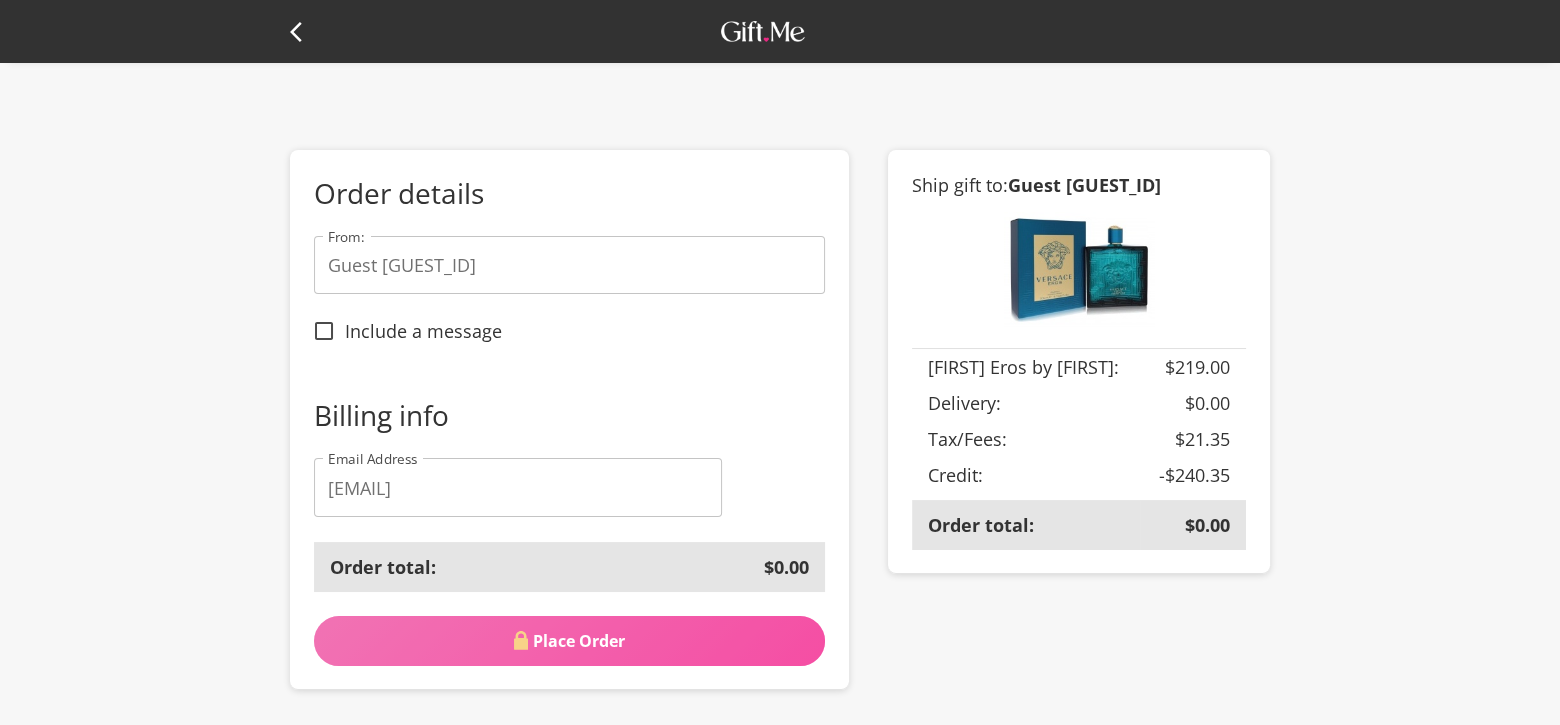 click on "Place Order" at bounding box center [569, 641] 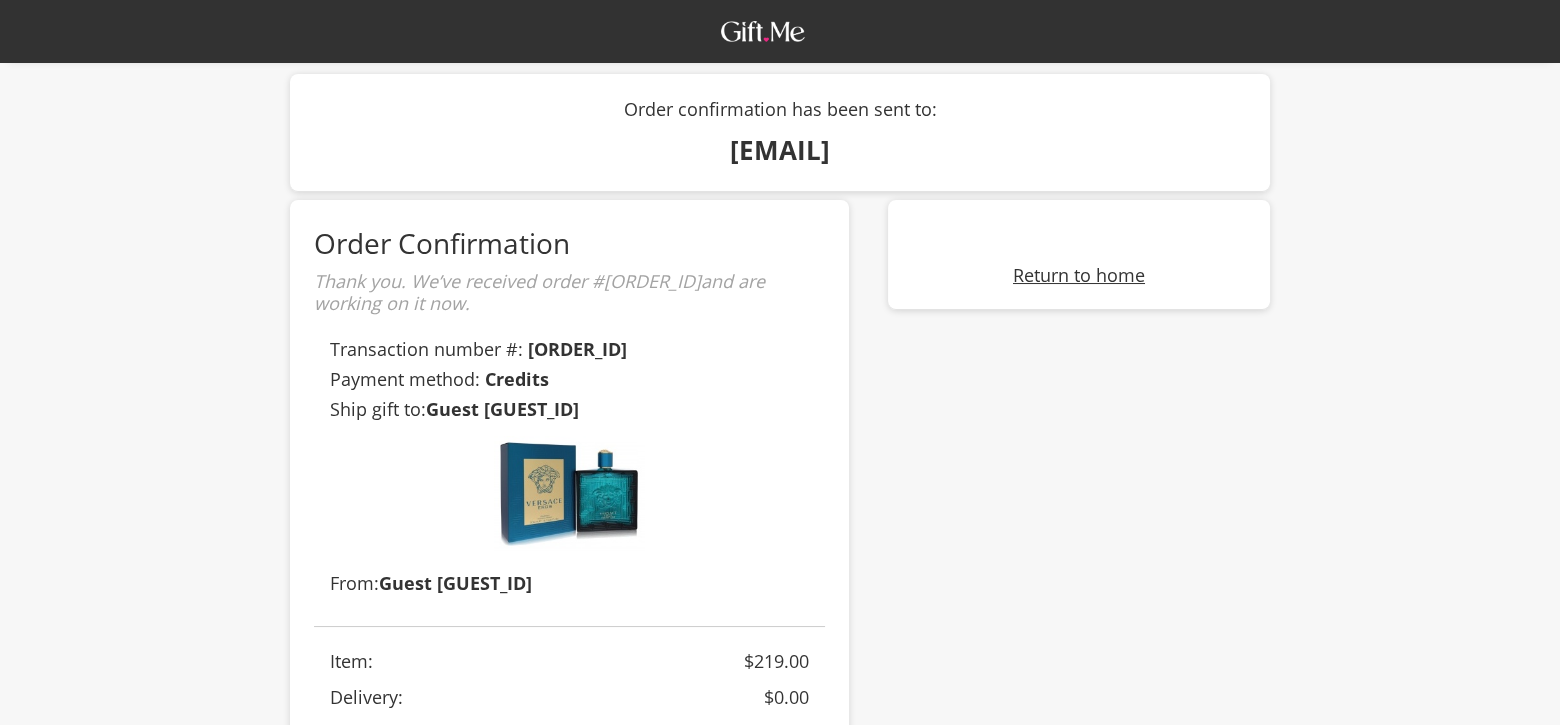 scroll, scrollTop: 0, scrollLeft: 0, axis: both 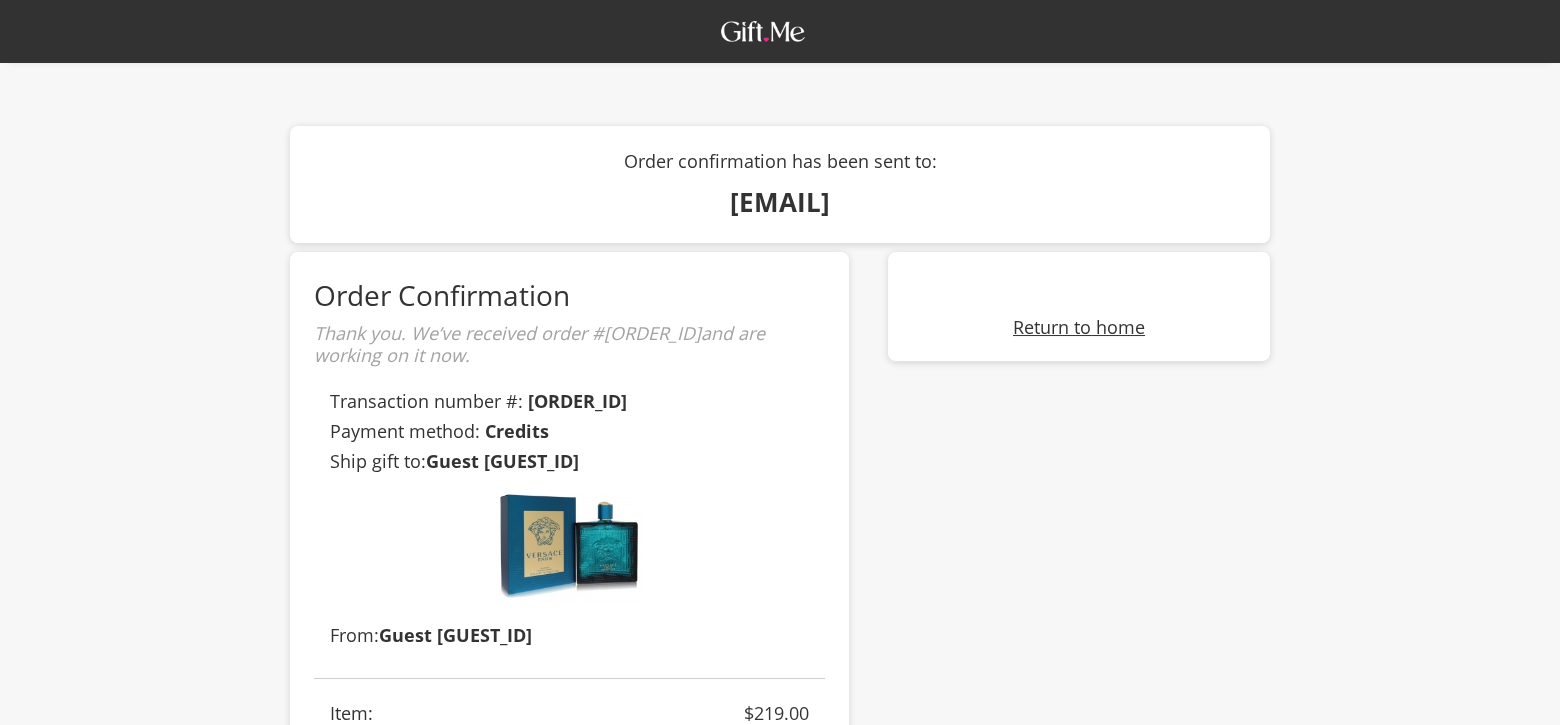 click on "Return to home" at bounding box center (1079, 327) 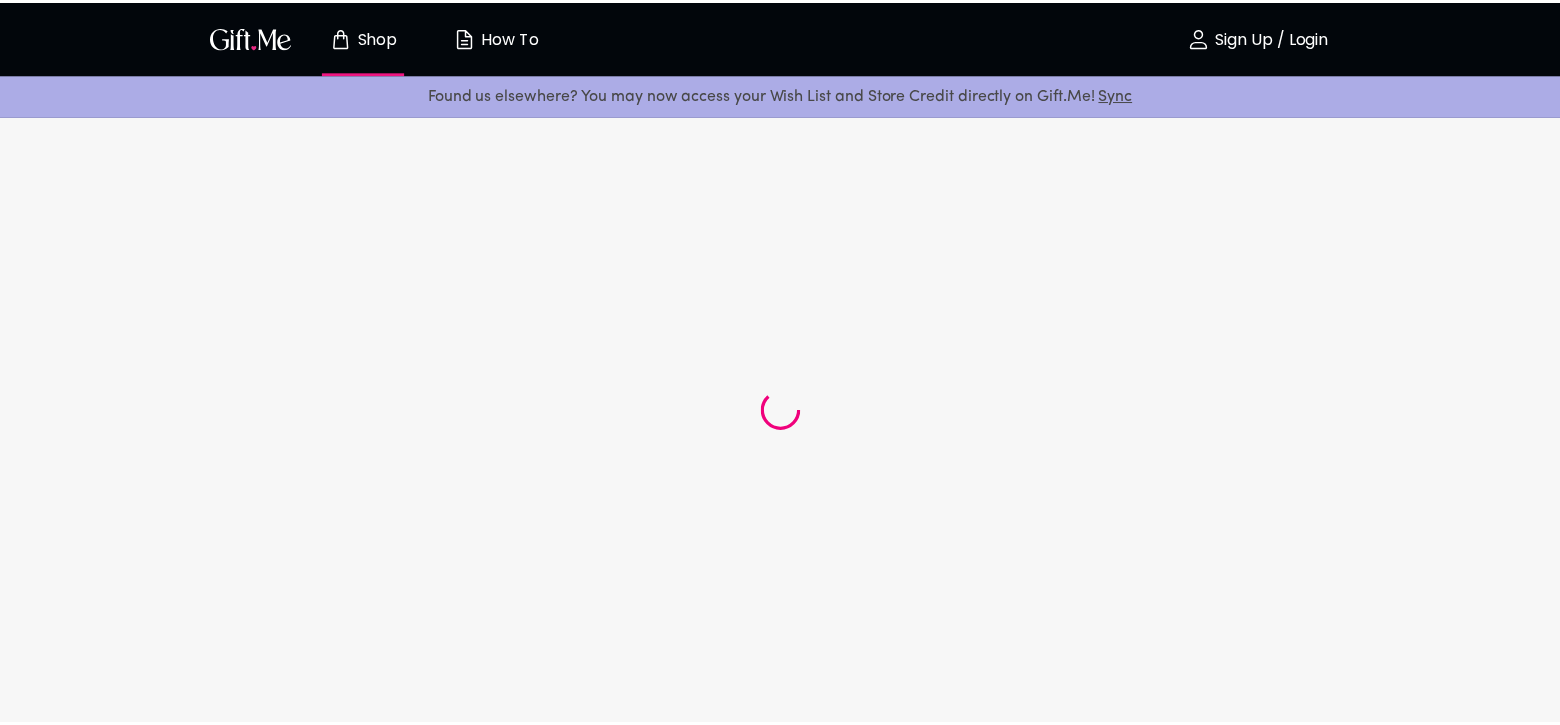 scroll, scrollTop: 0, scrollLeft: 0, axis: both 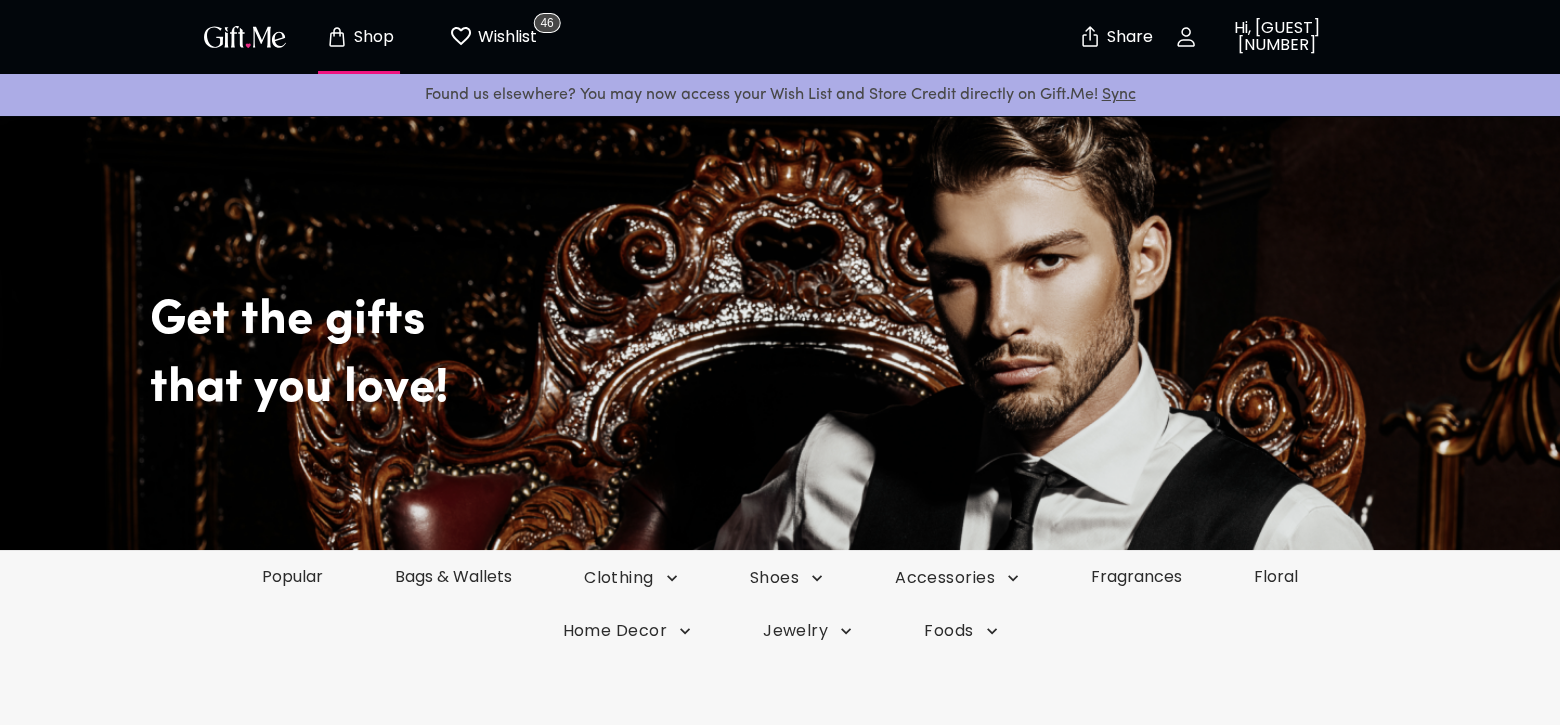 click on "Hi, [GUEST] [NUMBER]" at bounding box center [1274, 37] 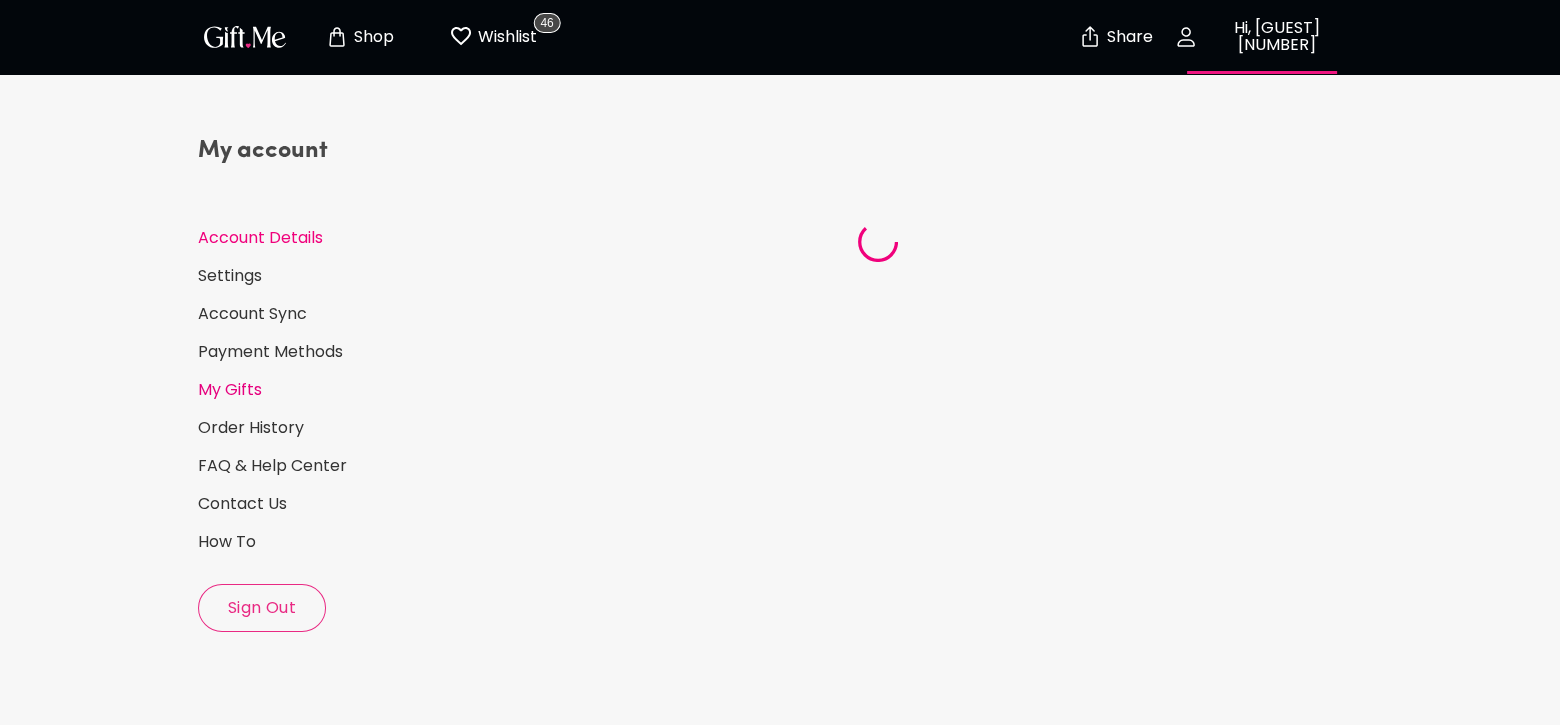 select on "[STATE_CODE]" 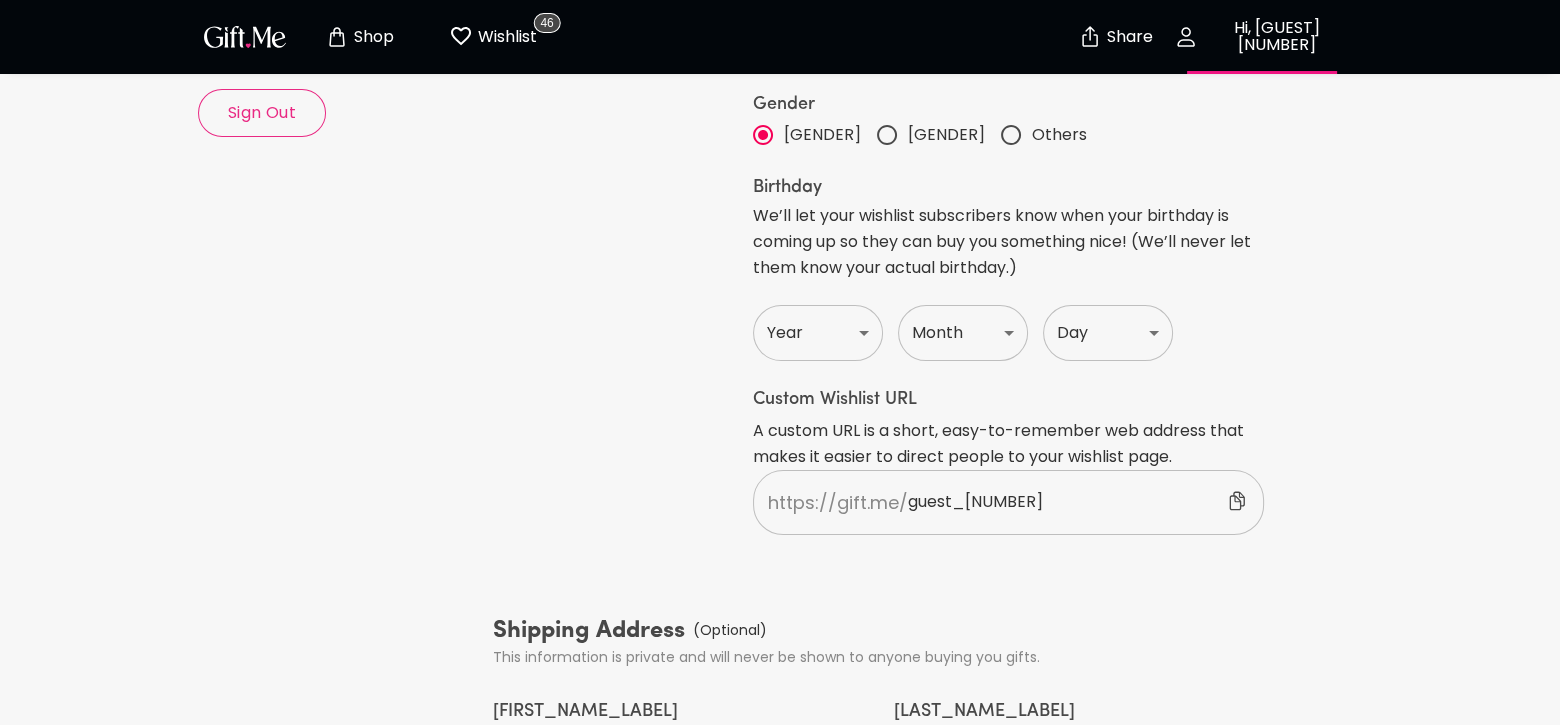 scroll, scrollTop: 500, scrollLeft: 0, axis: vertical 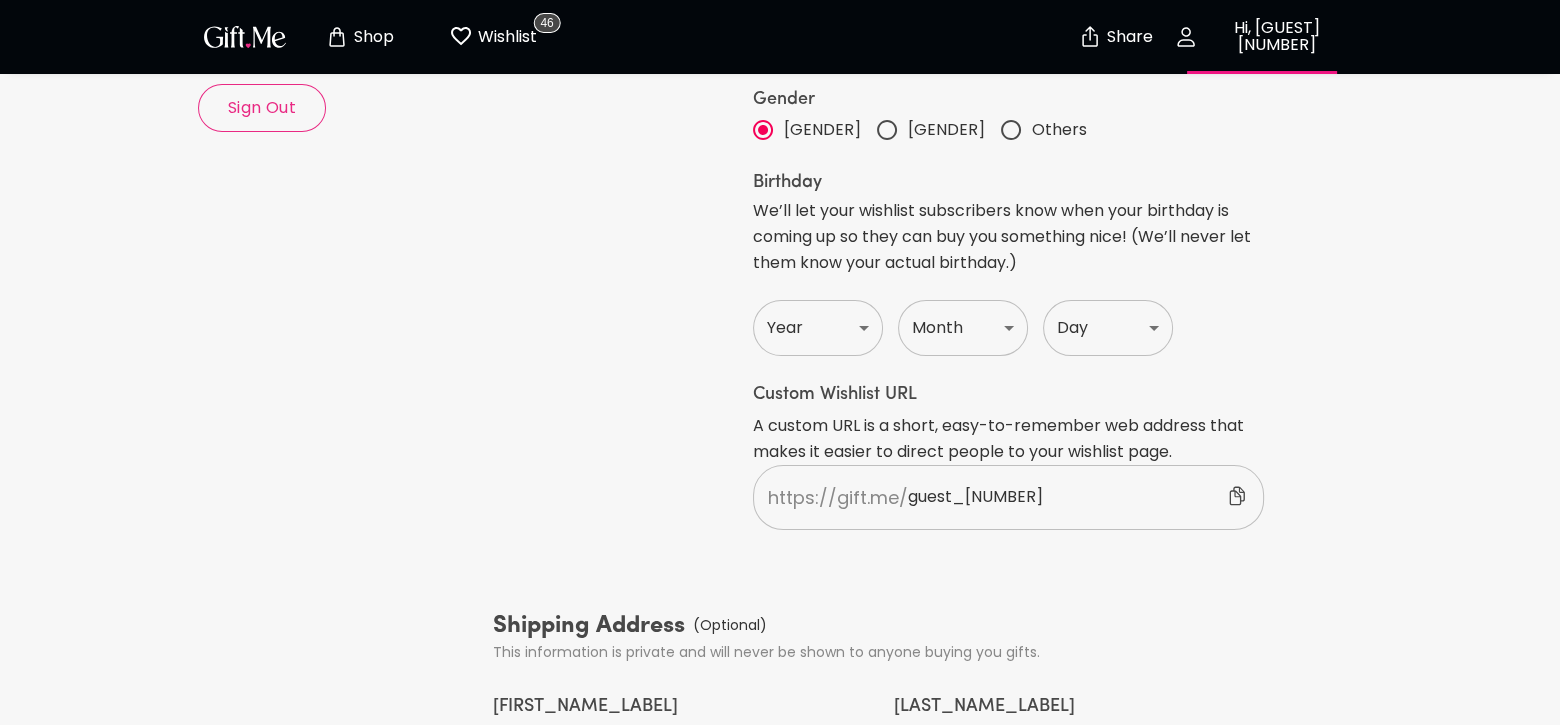 click on "Year 1920 1921 1922 1923 1924 1925 1926 1927 1928 1929 1930 1931 1932 1933 1934 1935 1936 1937 1938 1939 1940 1941 1942 1943 1944 1945 1946 1947 1948 1949 1950 1951 1952 1953 1954 1955 1956 1957 1958 1959 1960 1961 1962 1963 1964 1965 1966 1967 1968 1969 1970 1971 1972 1973 1974 1975 1976 1977 1978 1979 1980 1981 1982 1983 1984 1985 1986 1987 1988 1989 1990 1991 1992 1993 1994 1995 1996 1997 1998 1999 2000 2001 2002 2003 2004 2005 2006 2007 2008 2009 2010 2011 2012 2013 2014 2015 2016 2017 2018 2019 2020 2021 2022 2023 2024 2025" at bounding box center [818, 328] 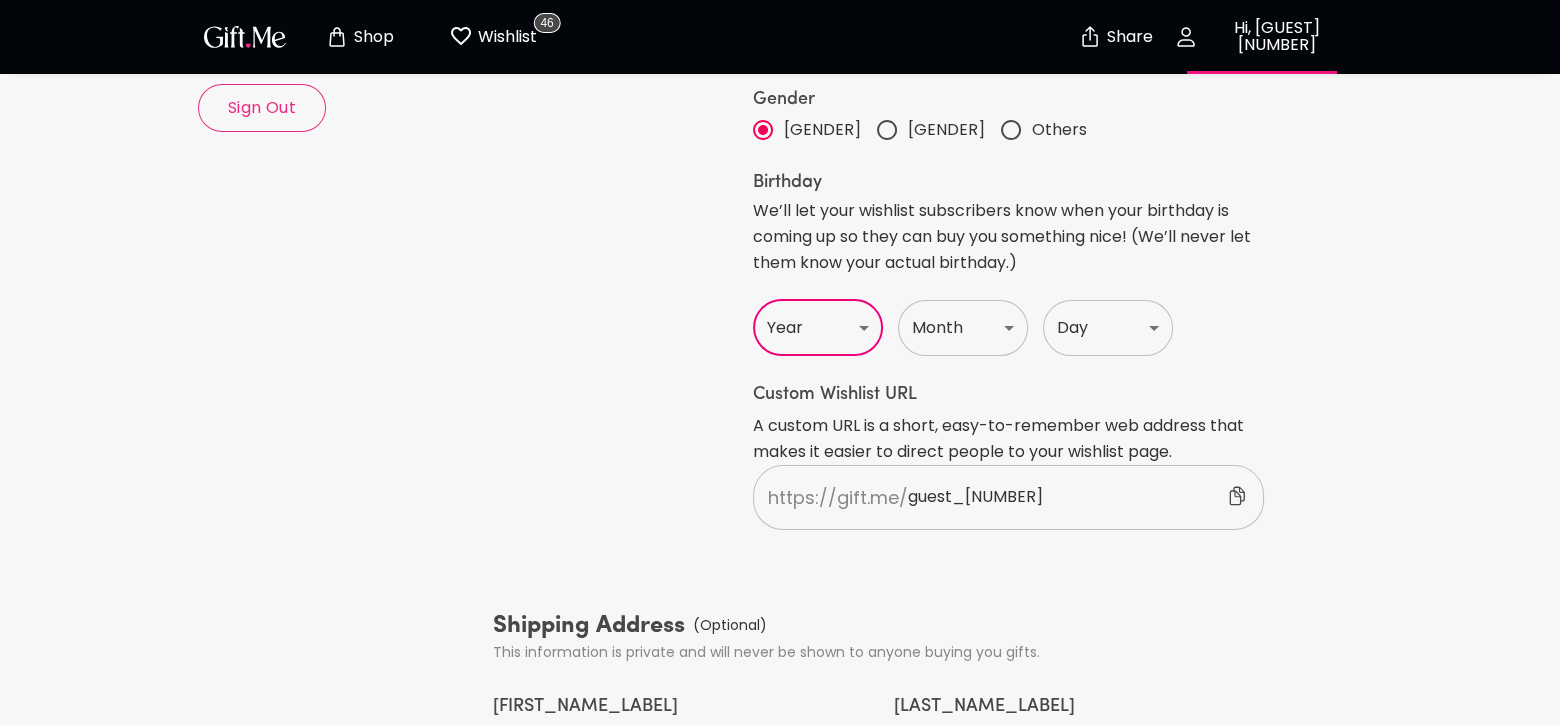 select on "1981" 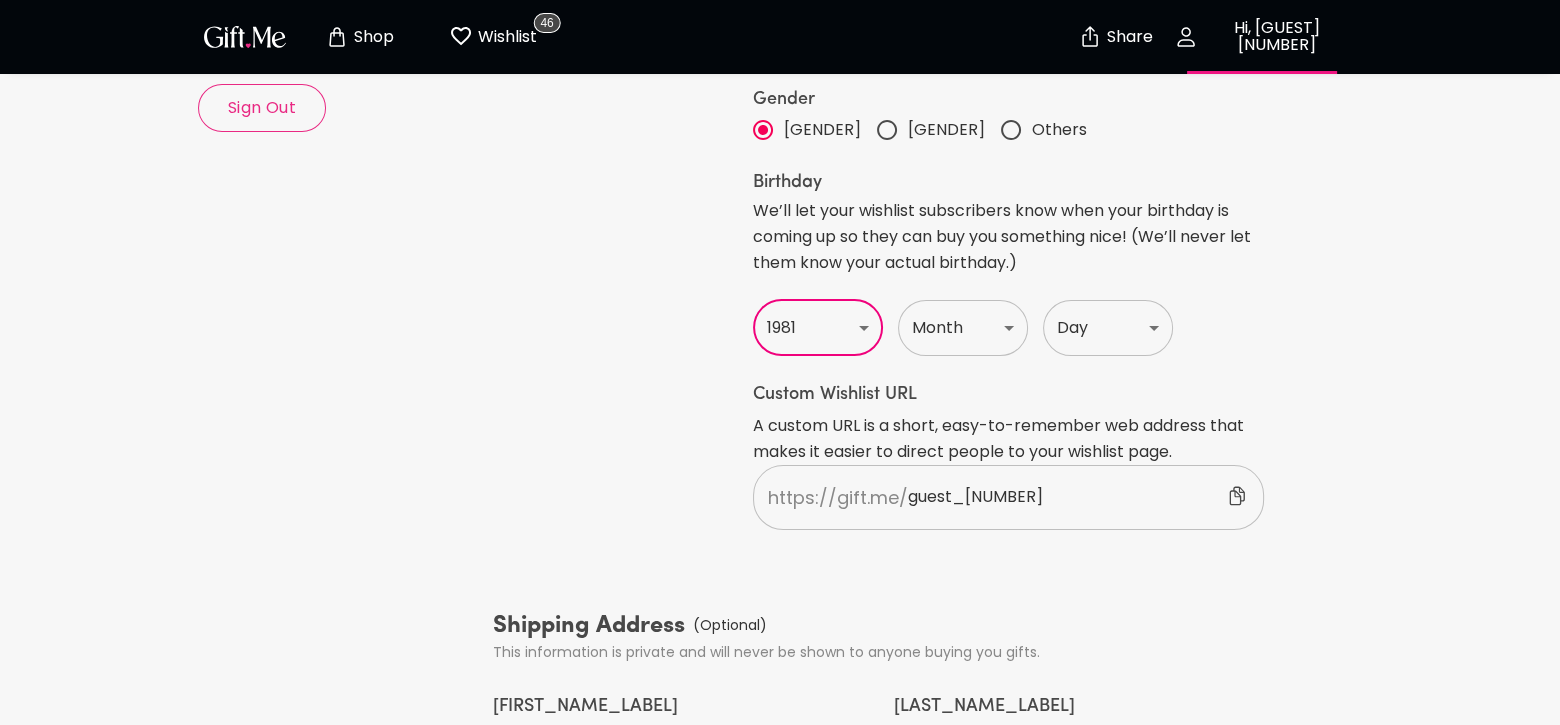 click on "Year 1920 1921 1922 1923 1924 1925 1926 1927 1928 1929 1930 1931 1932 1933 1934 1935 1936 1937 1938 1939 1940 1941 1942 1943 1944 1945 1946 1947 1948 1949 1950 1951 1952 1953 1954 1955 1956 1957 1958 1959 1960 1961 1962 1963 1964 1965 1966 1967 1968 1969 1970 1971 1972 1973 1974 1975 1976 1977 1978 1979 1980 1981 1982 1983 1984 1985 1986 1987 1988 1989 1990 1991 1992 1993 1994 1995 1996 1997 1998 1999 2000 2001 2002 2003 2004 2005 2006 2007 2008 2009 2010 2011 2012 2013 2014 2015 2016 2017 2018 2019 2020 2021 2022 2023 2024 2025" at bounding box center [818, 328] 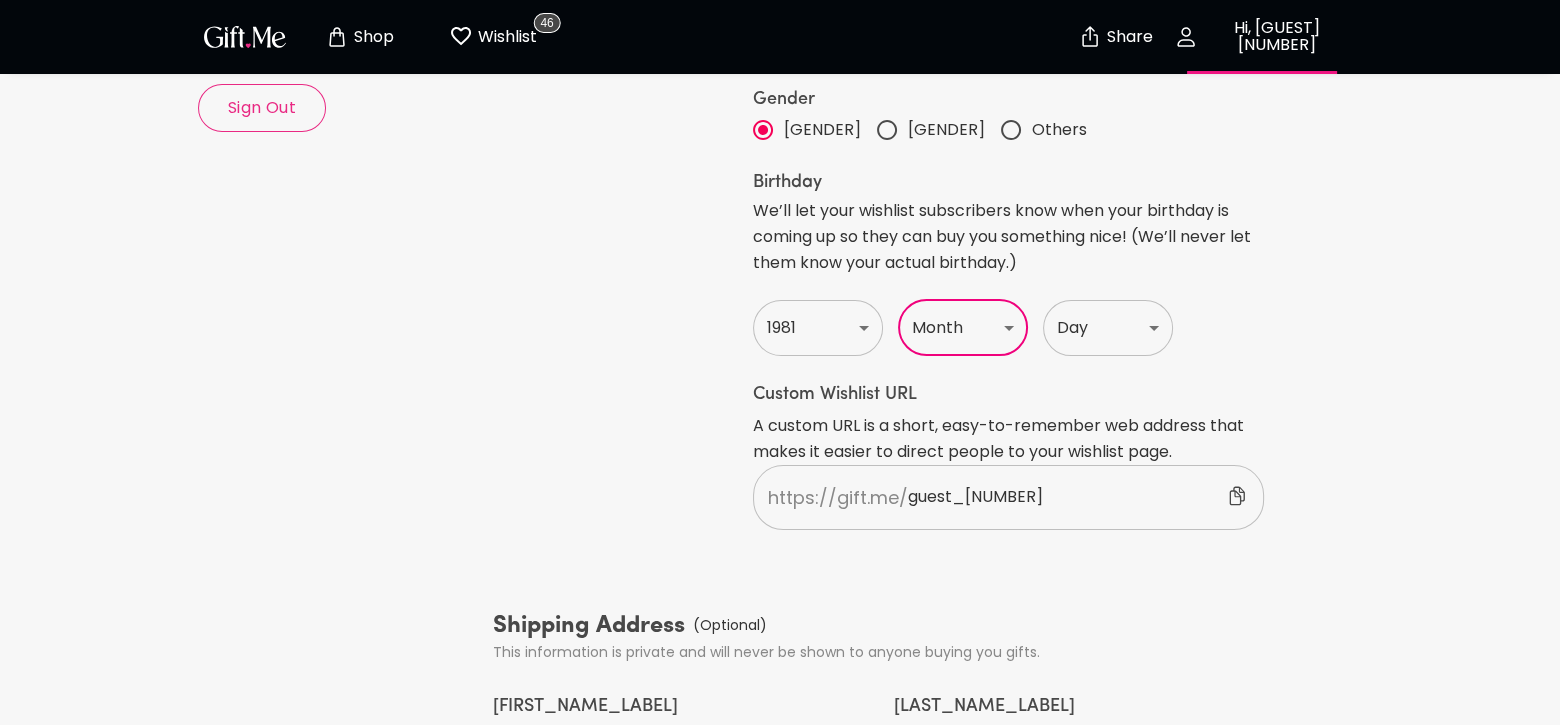 click on "Month Jan Feb Mar Apr May June July Aug Sept Oct Nov Dec" at bounding box center [963, 328] 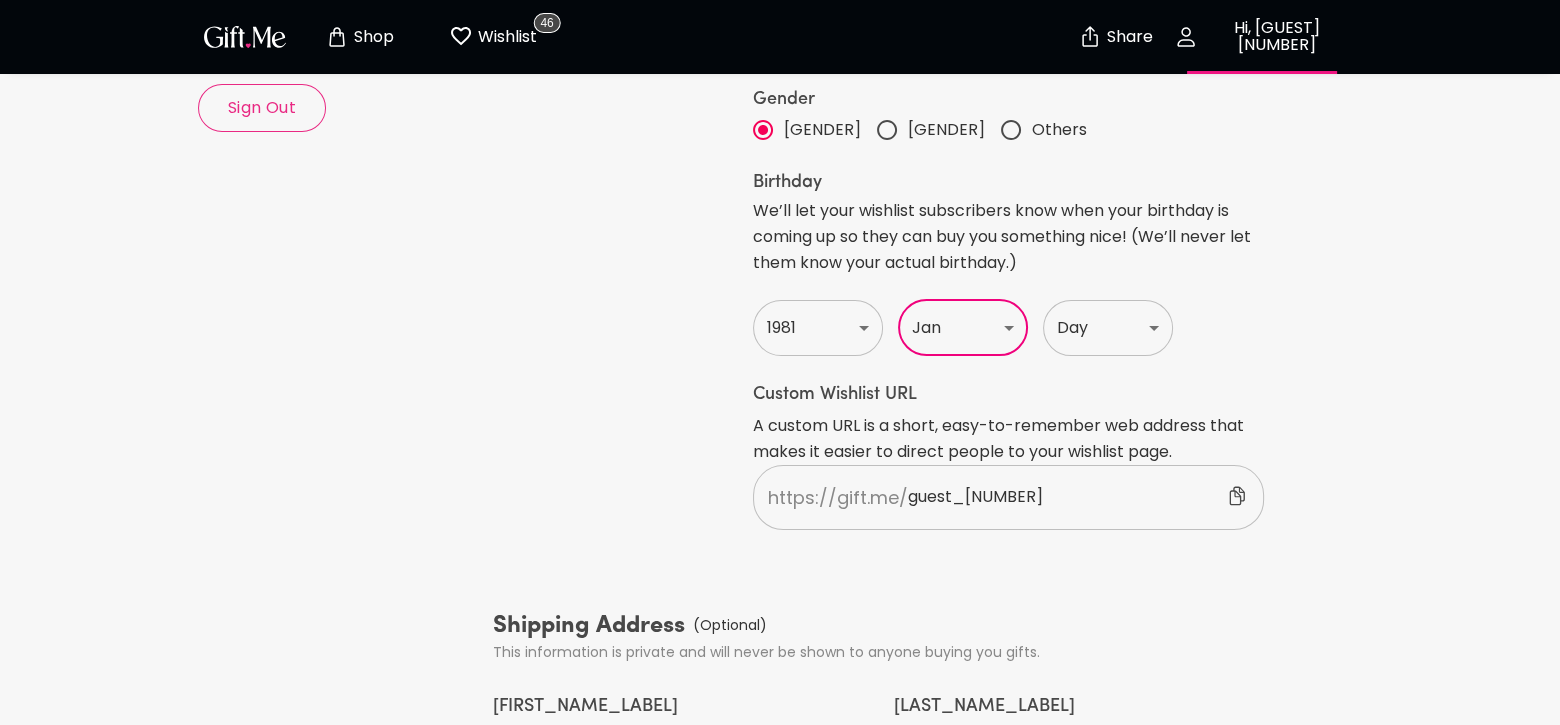 click on "Month Jan Feb Mar Apr May June July Aug Sept Oct Nov Dec" at bounding box center (963, 328) 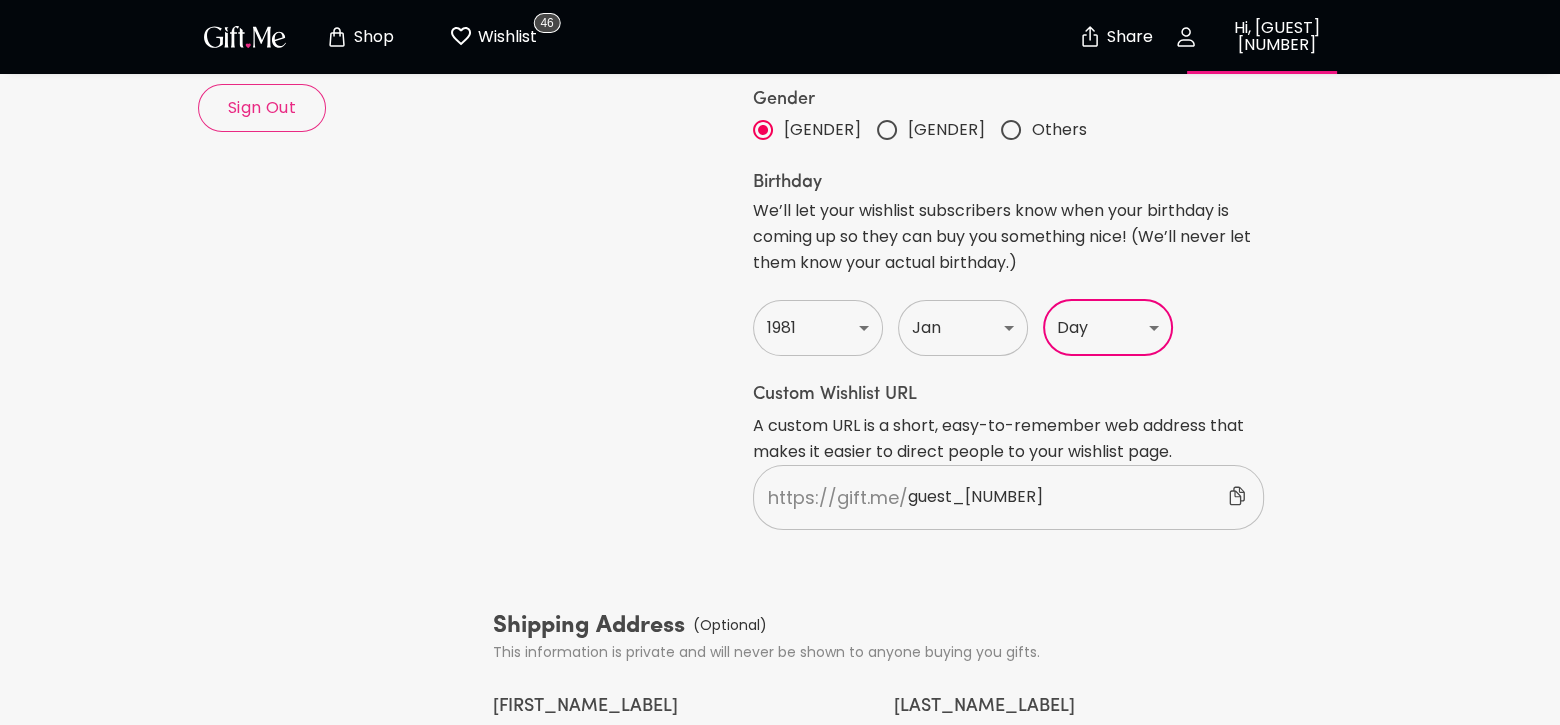 click on "Day 1 2 3 4 5 6 7 8 9 10 11 12 13 14 15 16 17 18 19 20 21 22 23 24 25 26 27 28 29 30 31" at bounding box center [1108, 328] 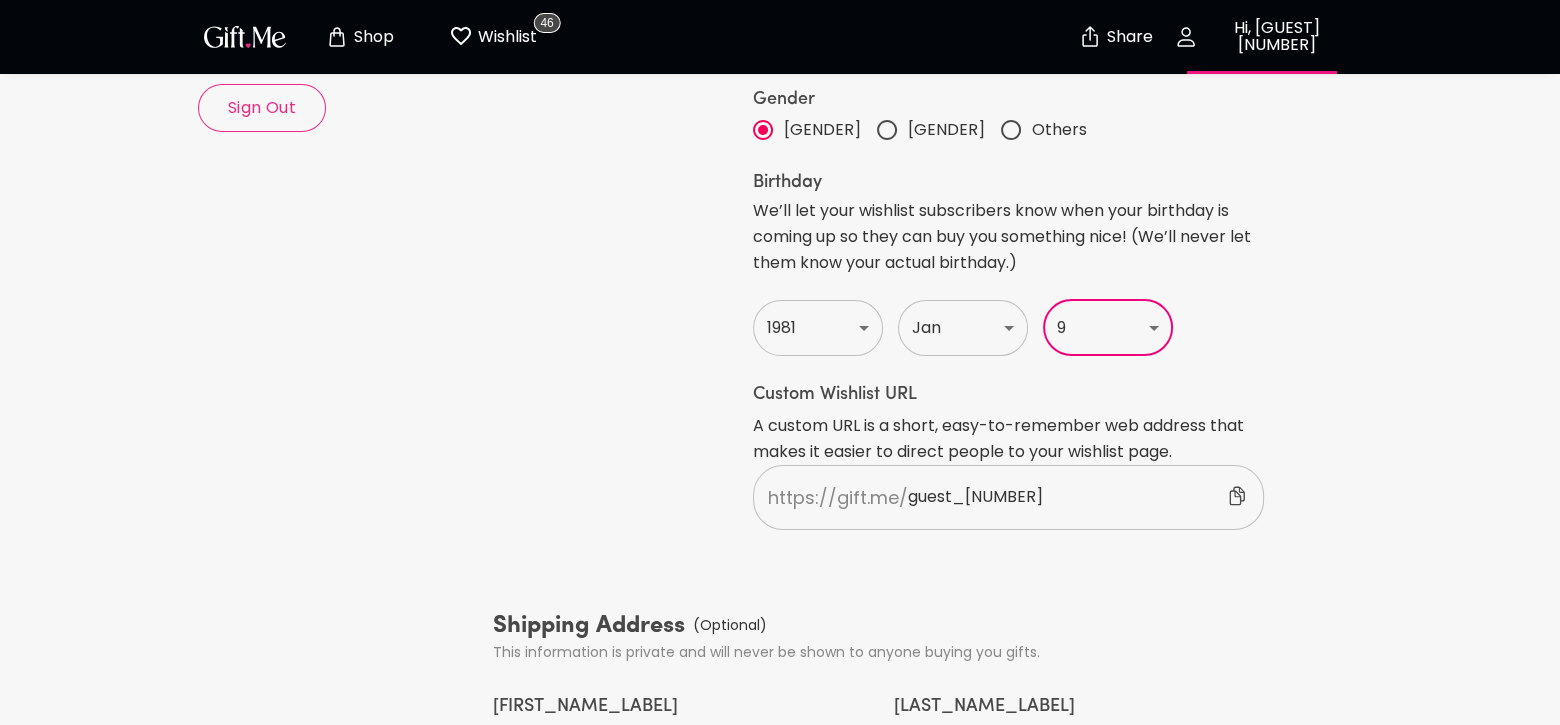 click on "Day 1 2 3 4 5 6 7 8 9 10 11 12 13 14 15 16 17 18 19 20 21 22 23 24 25 26 27 28 29 30 31" at bounding box center [1108, 328] 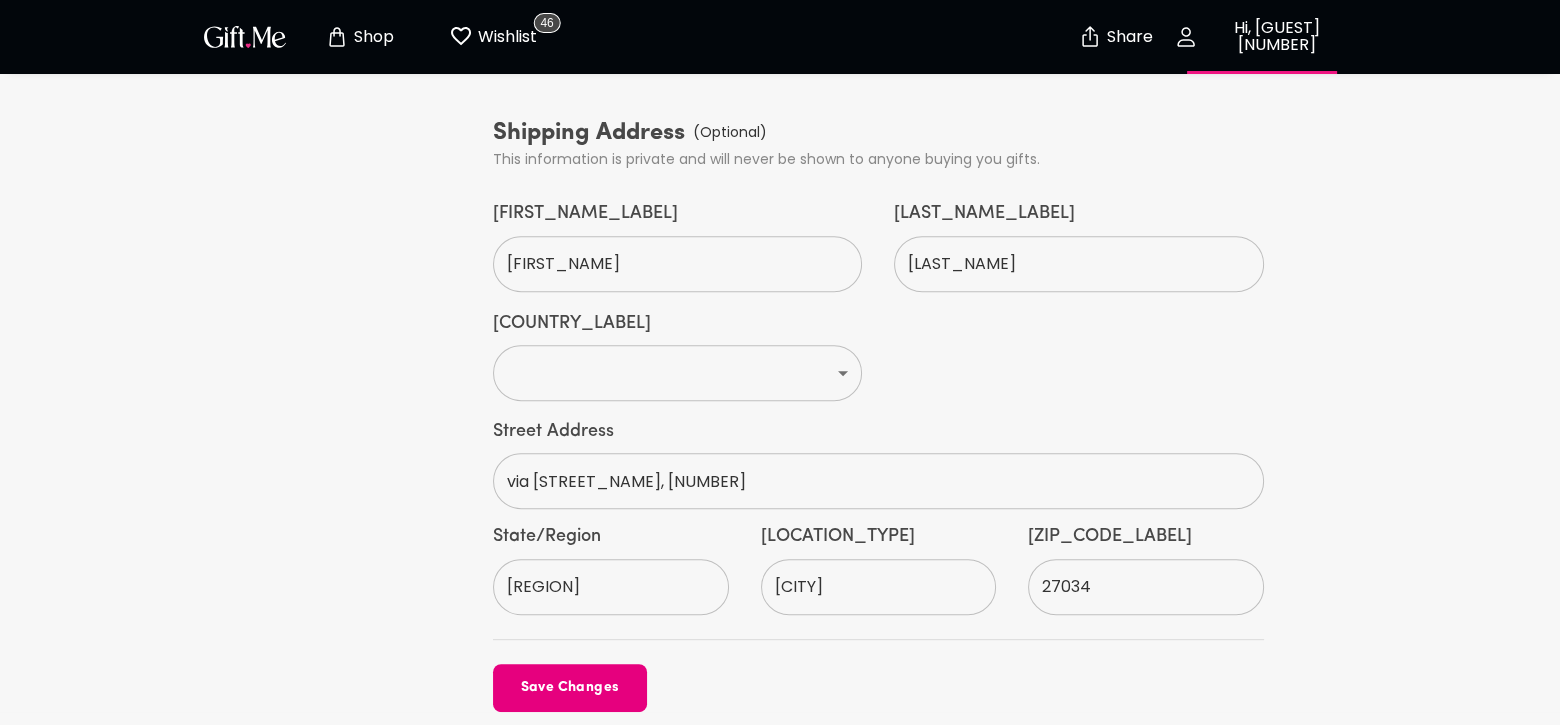 scroll, scrollTop: 1000, scrollLeft: 0, axis: vertical 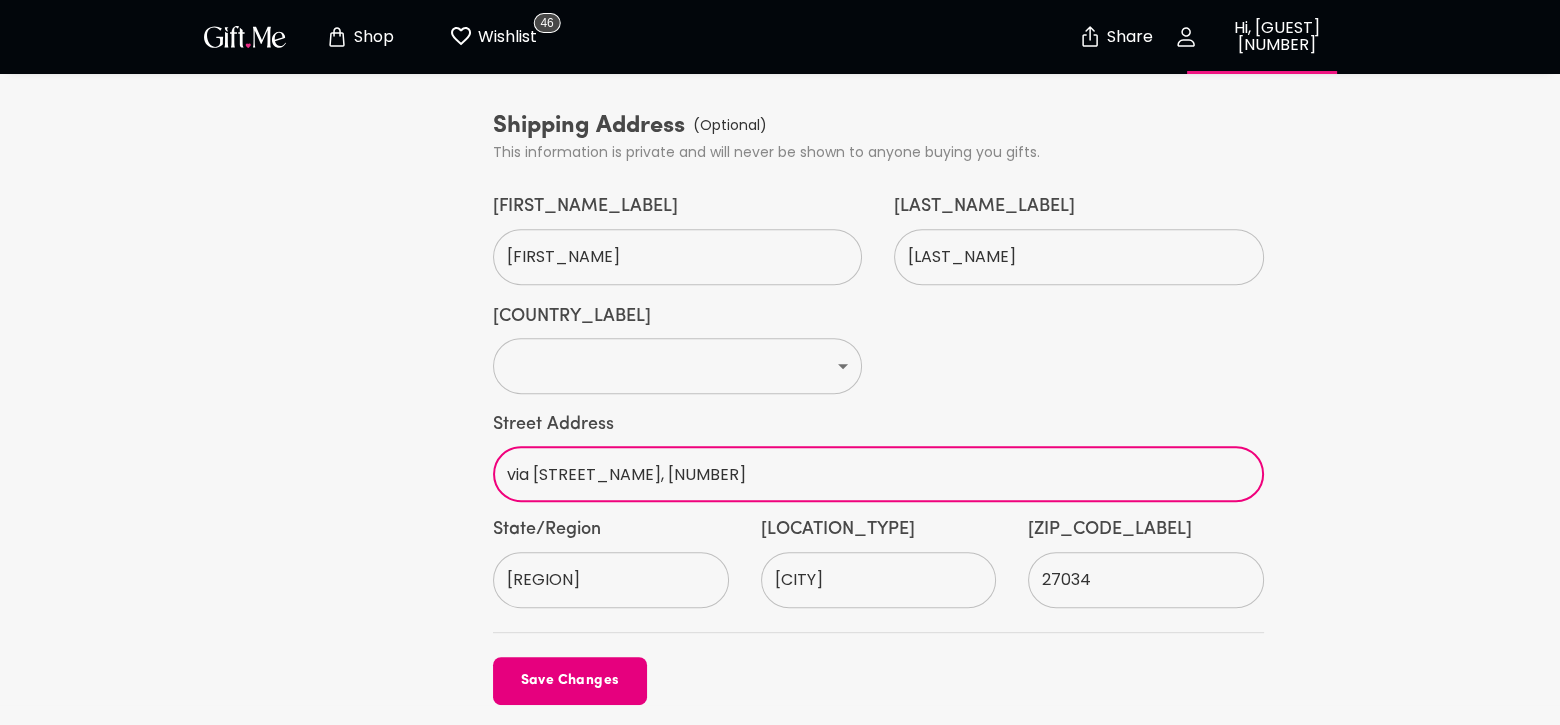 drag, startPoint x: 669, startPoint y: 526, endPoint x: 481, endPoint y: 527, distance: 188.00266 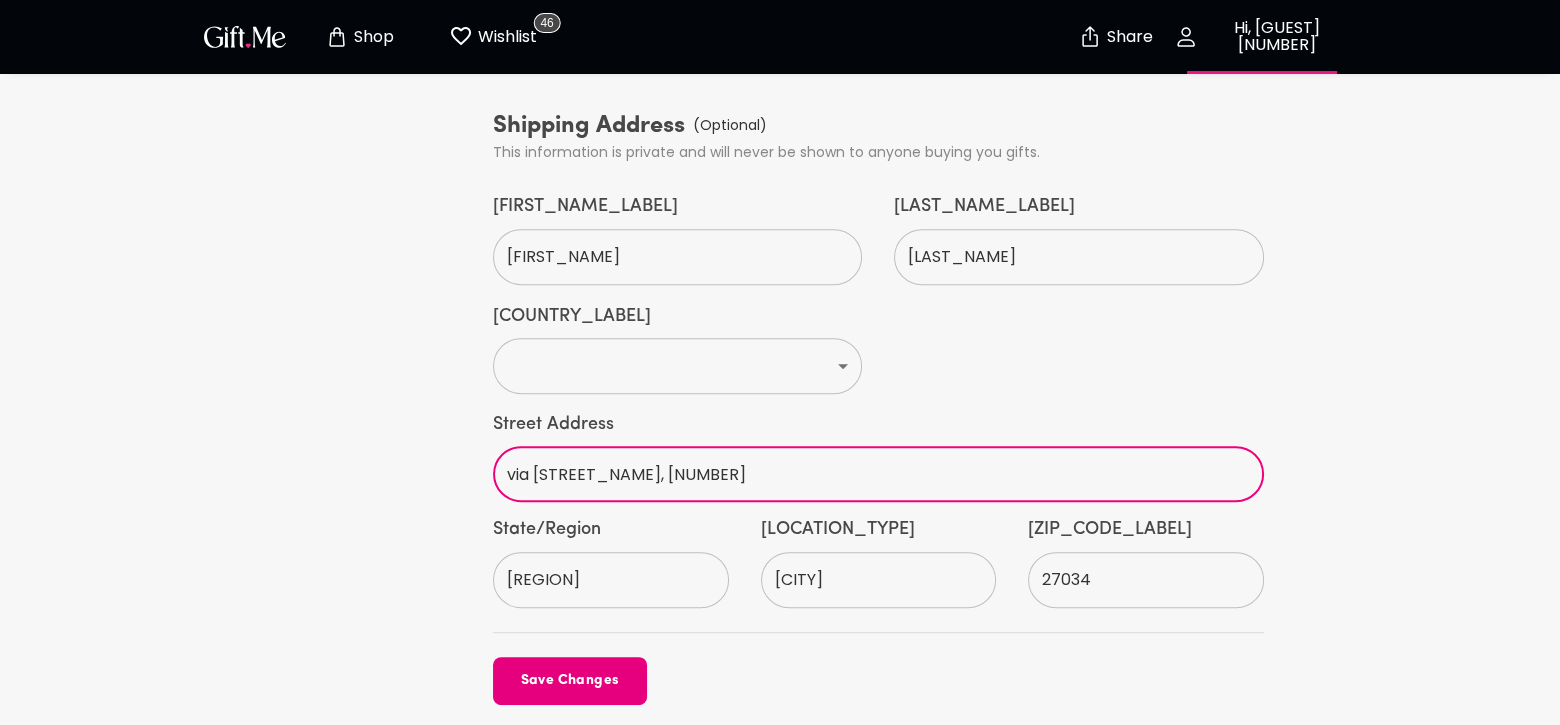 click on "[STREET_ADDRESS] [STREET_NAME], [NUMBER]" at bounding box center [878, 457] 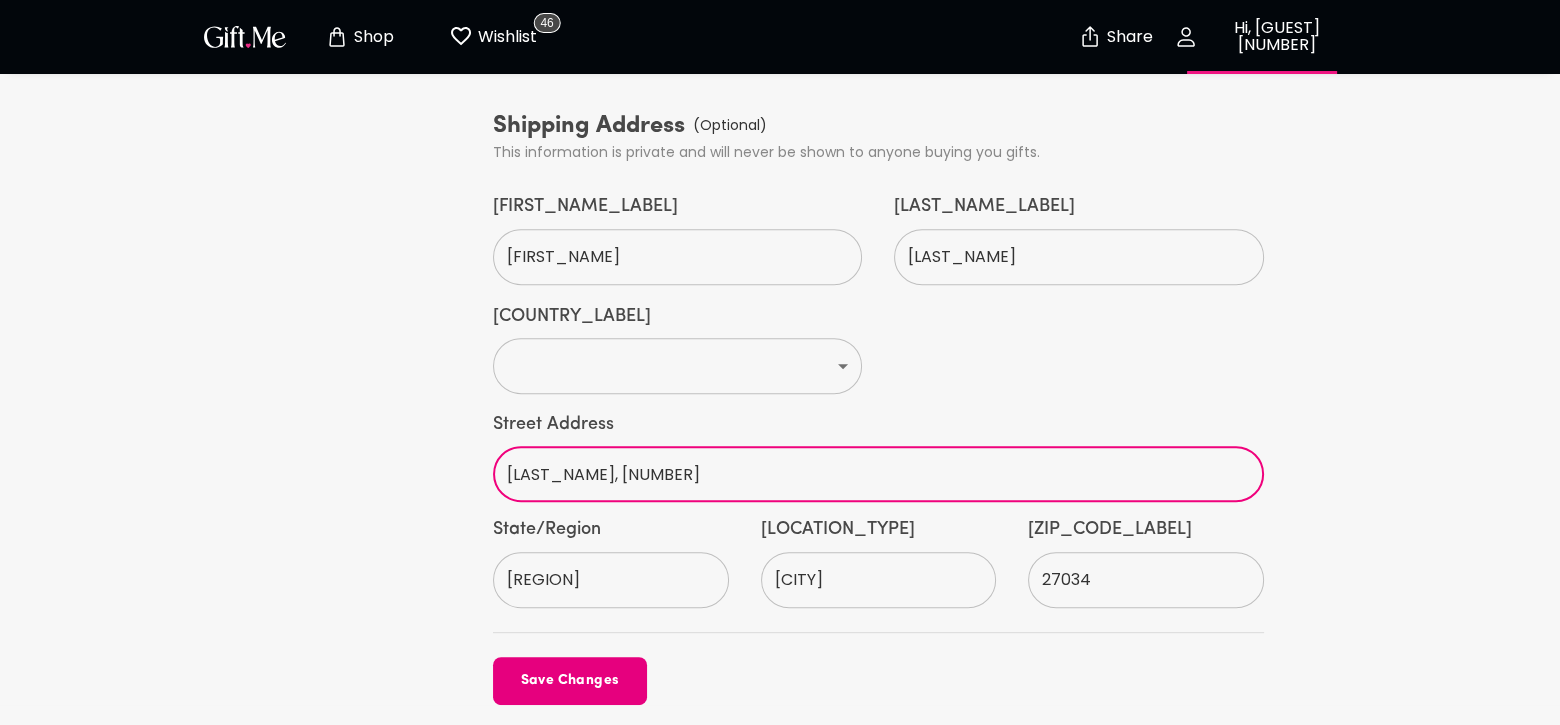 click on "[LAST_NAME], [NUMBER]" at bounding box center [867, 474] 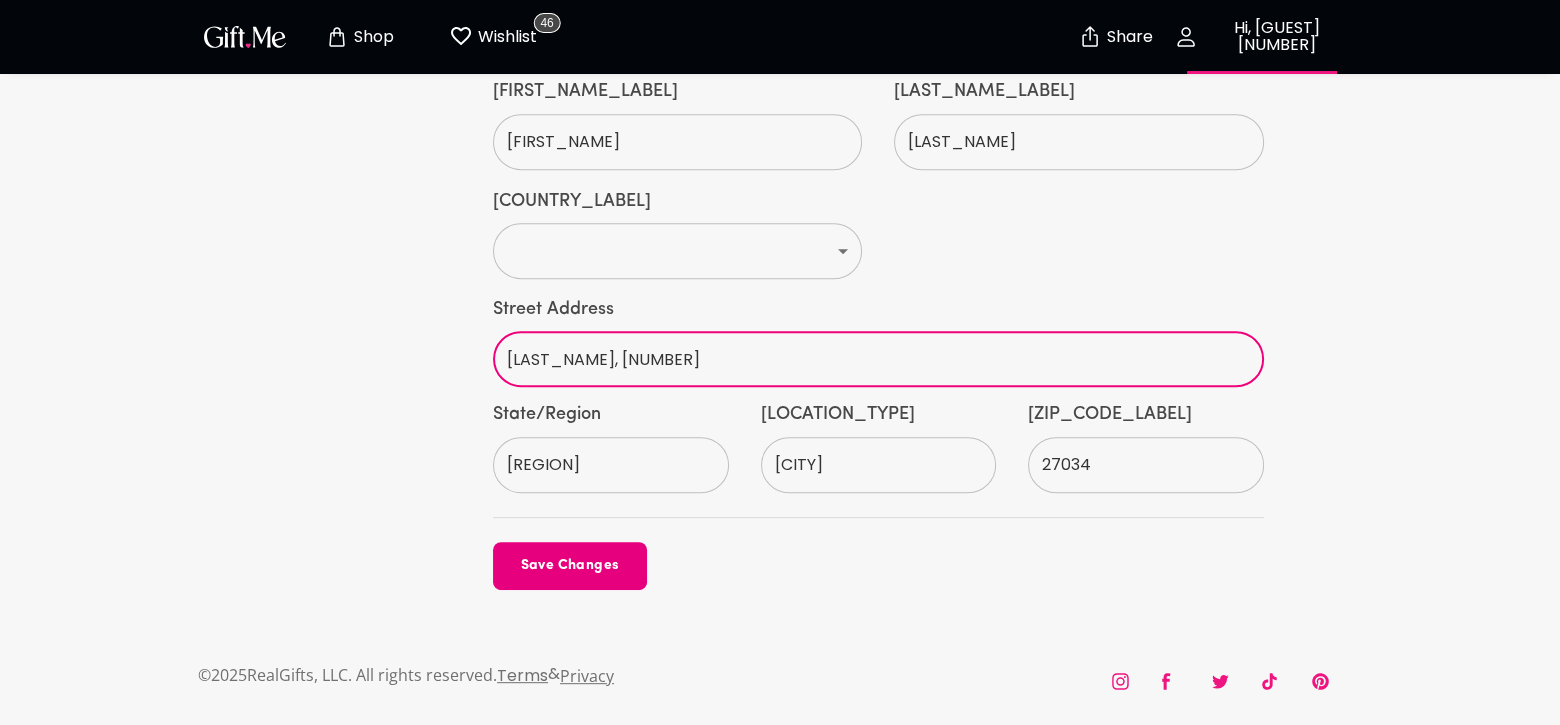 scroll, scrollTop: 1179, scrollLeft: 0, axis: vertical 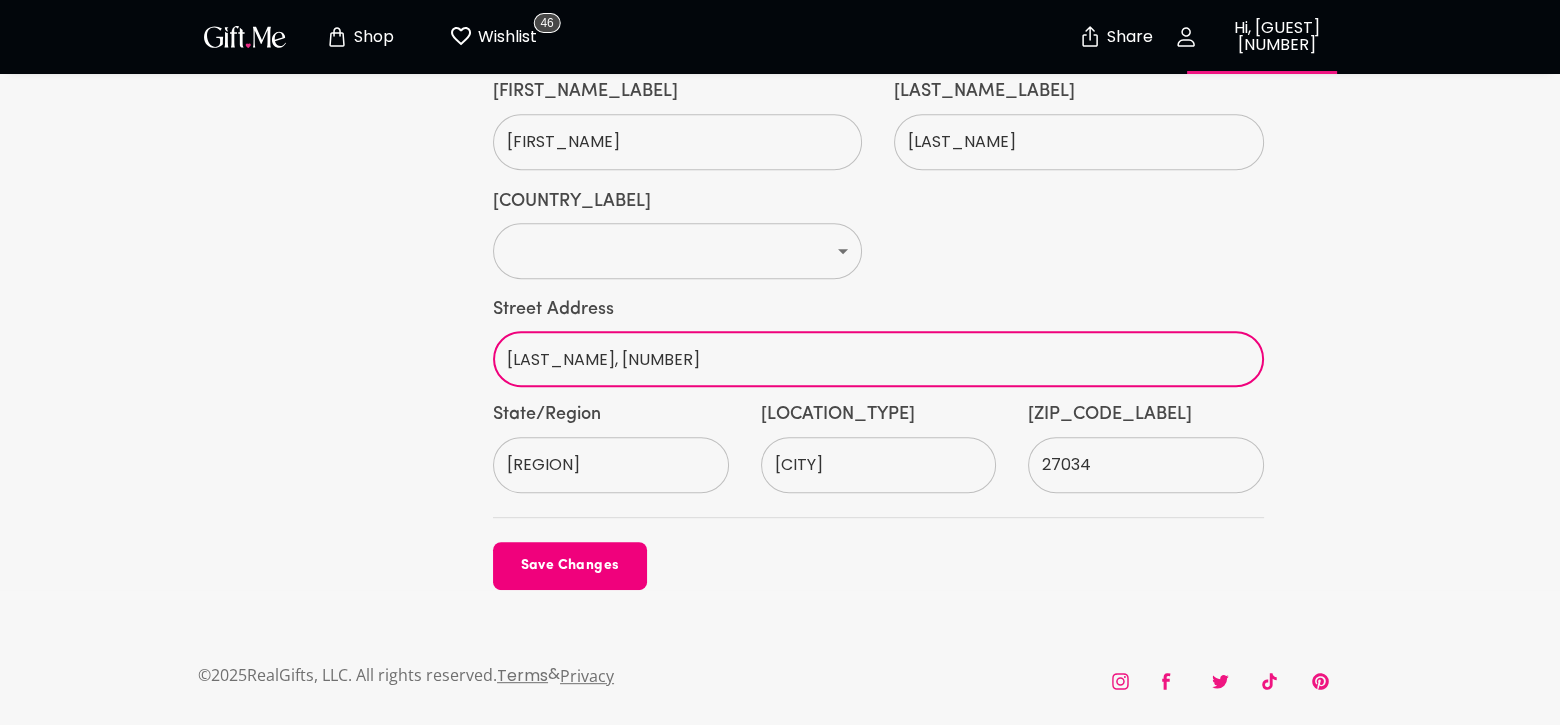 type on "[LAST_NAME], [NUMBER]" 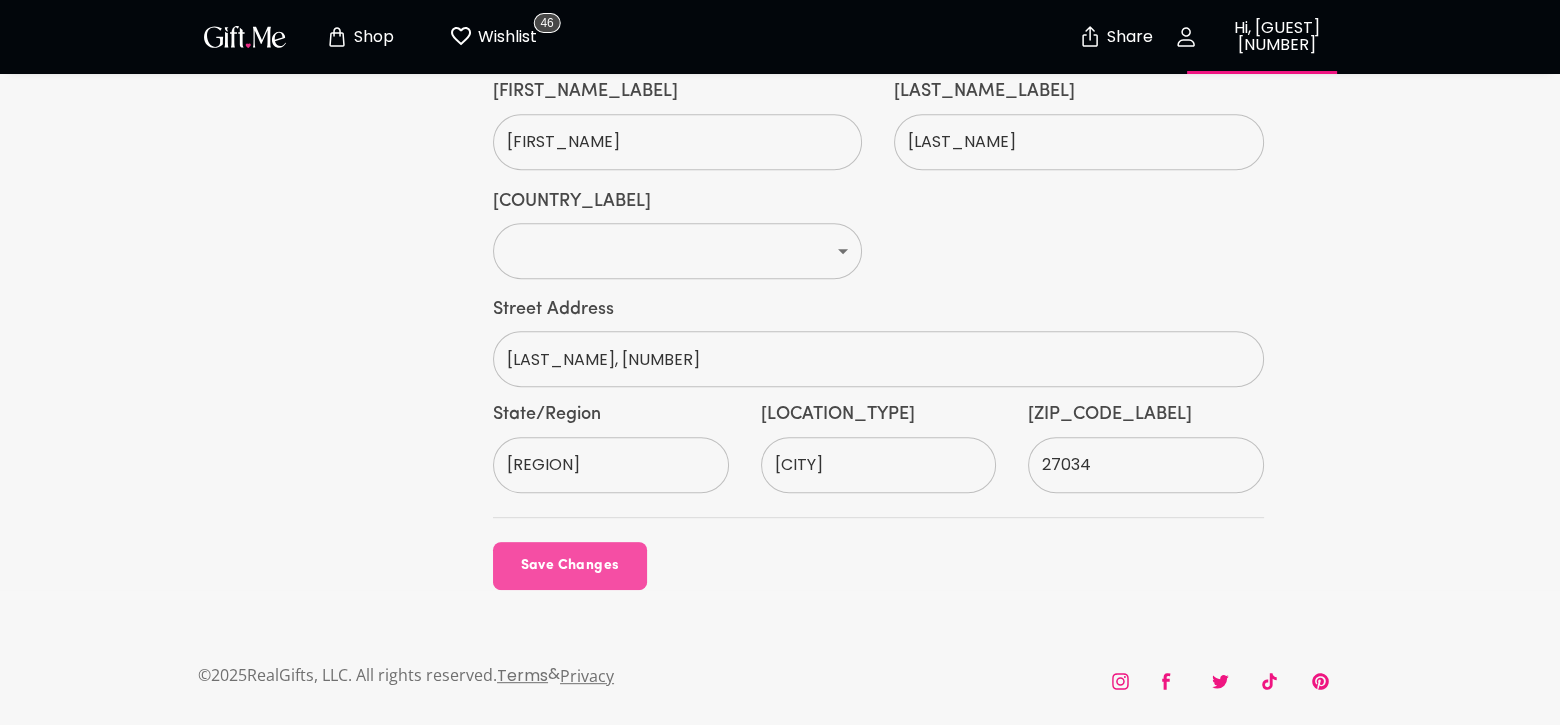 click on "Save Changes" at bounding box center (570, 566) 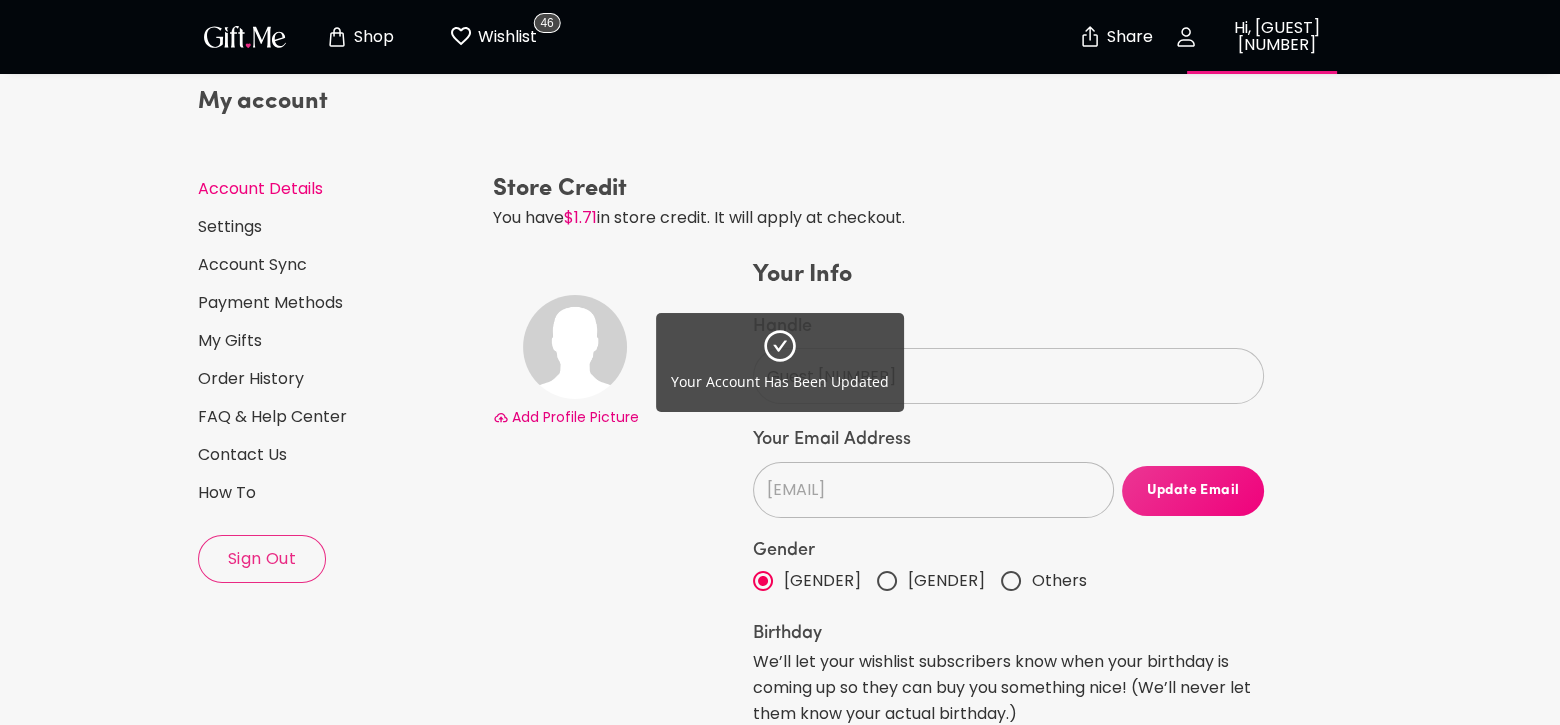 scroll, scrollTop: 0, scrollLeft: 0, axis: both 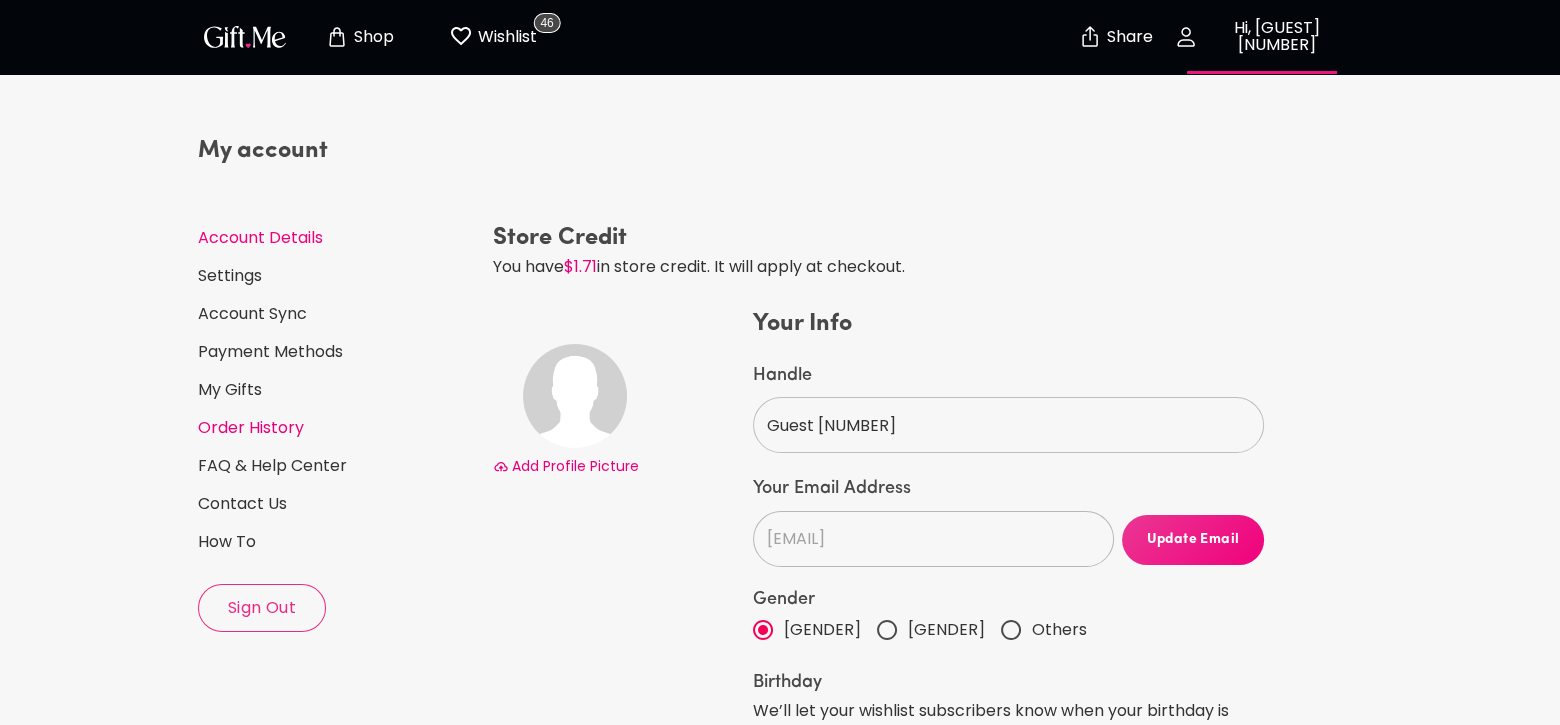 click on "Order History" at bounding box center (337, 428) 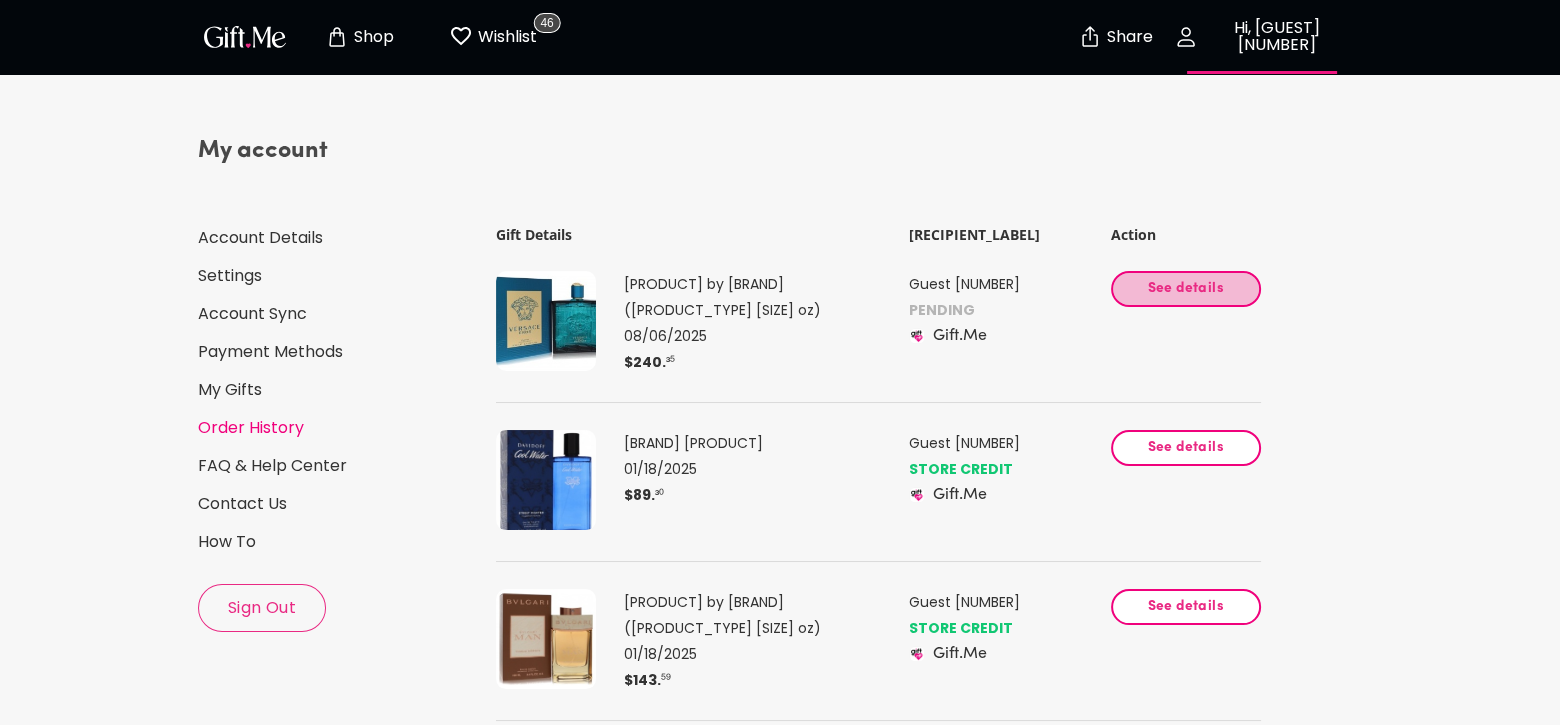 click on "See details" at bounding box center (1186, 289) 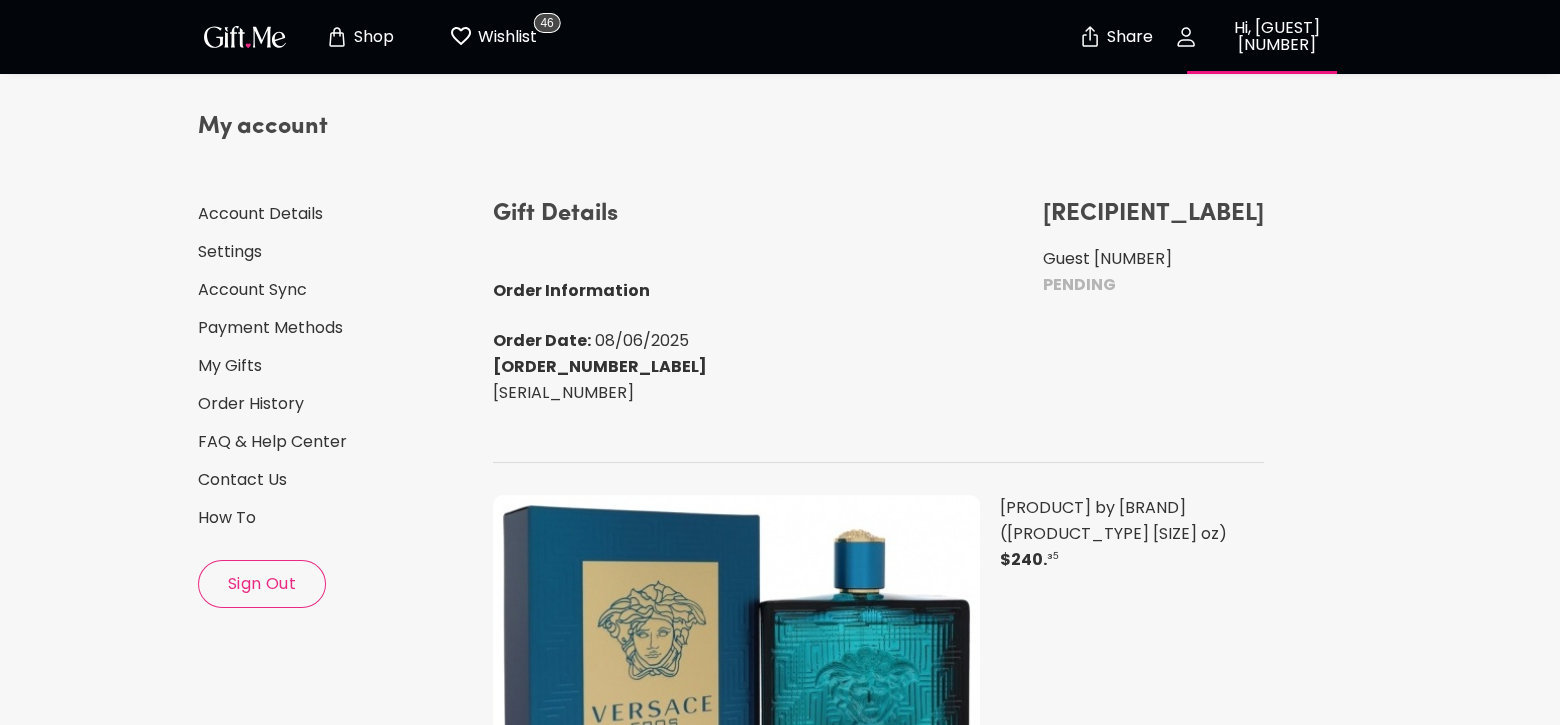 scroll, scrollTop: 0, scrollLeft: 0, axis: both 